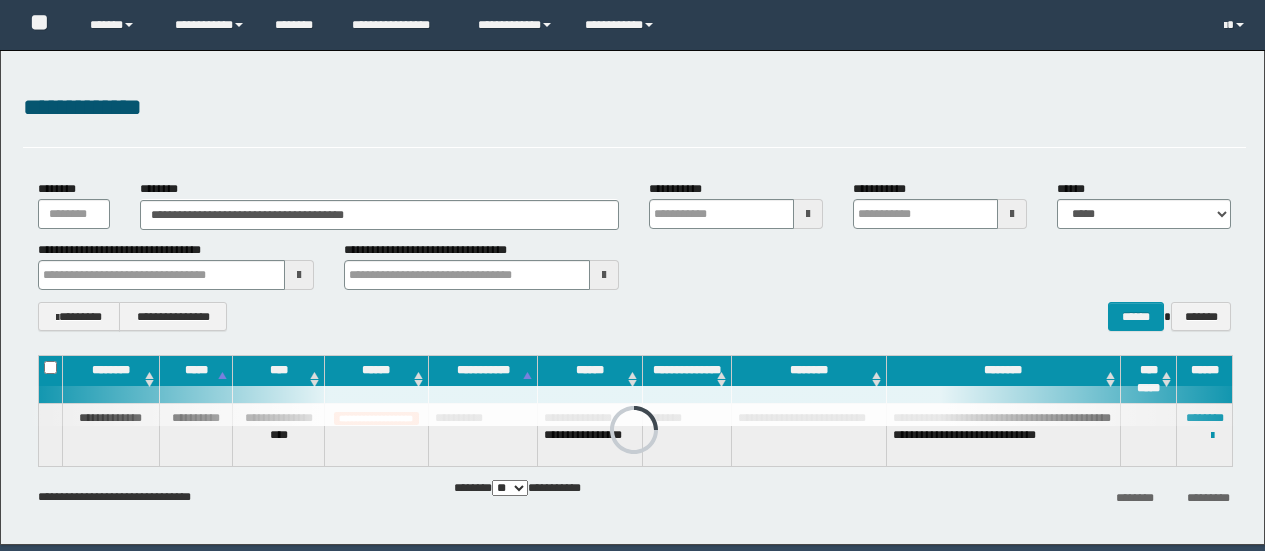 scroll, scrollTop: 0, scrollLeft: 0, axis: both 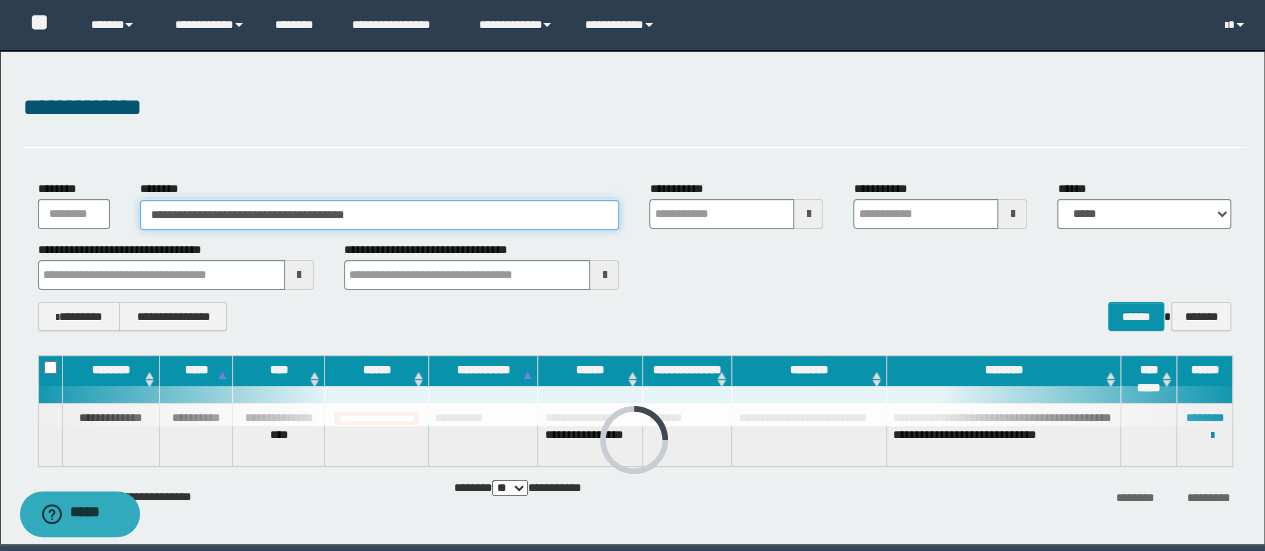 click on "**********" at bounding box center [380, 215] 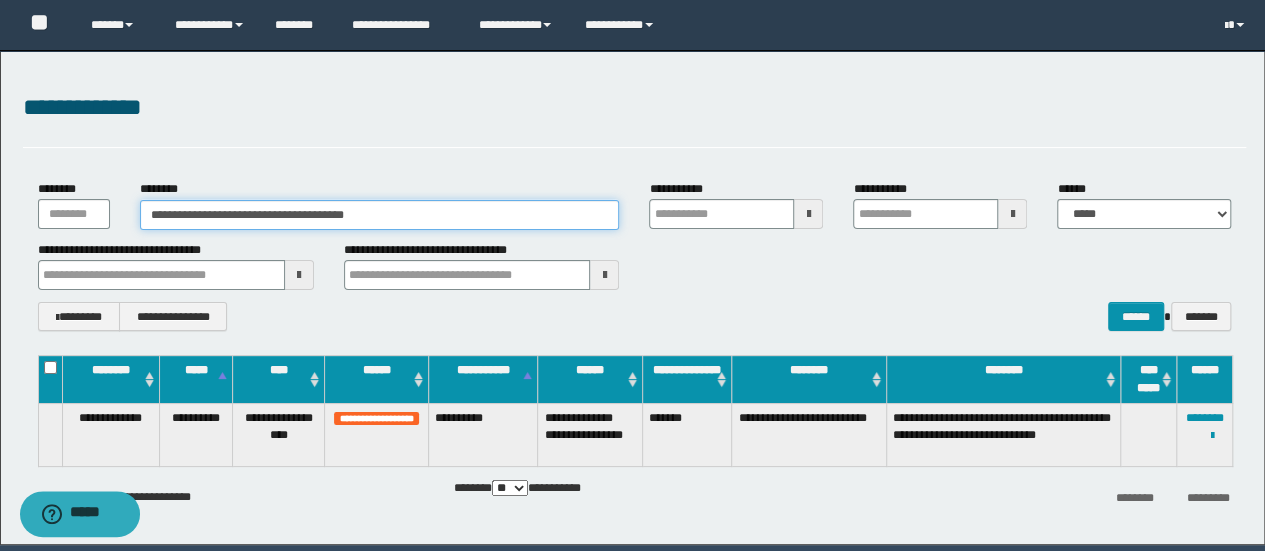 drag, startPoint x: 436, startPoint y: 215, endPoint x: 36, endPoint y: 189, distance: 400.84412 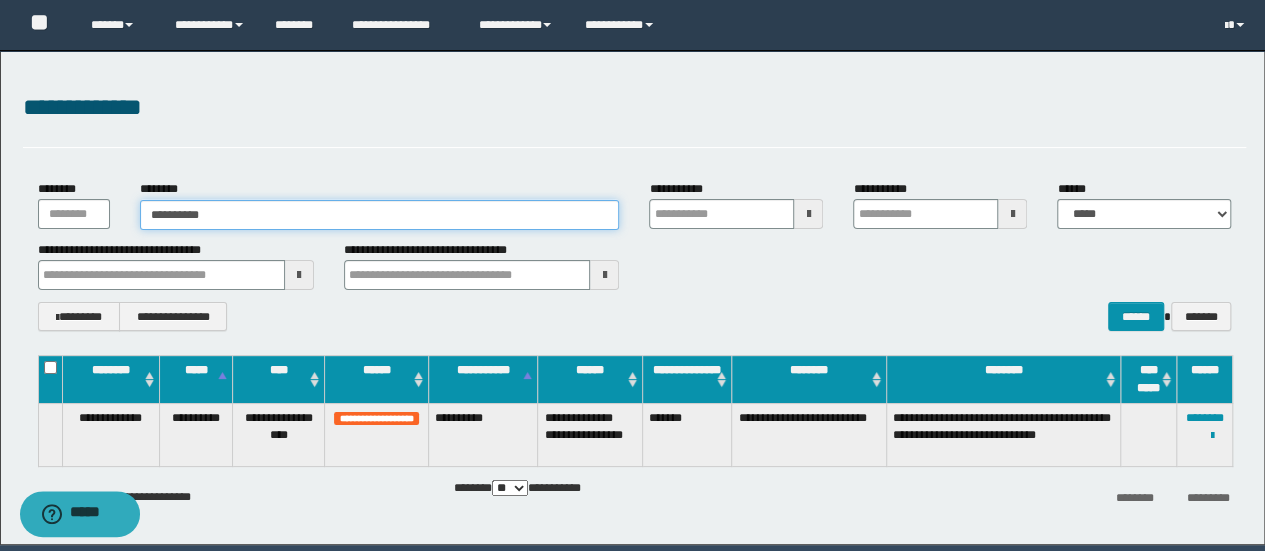 type on "**********" 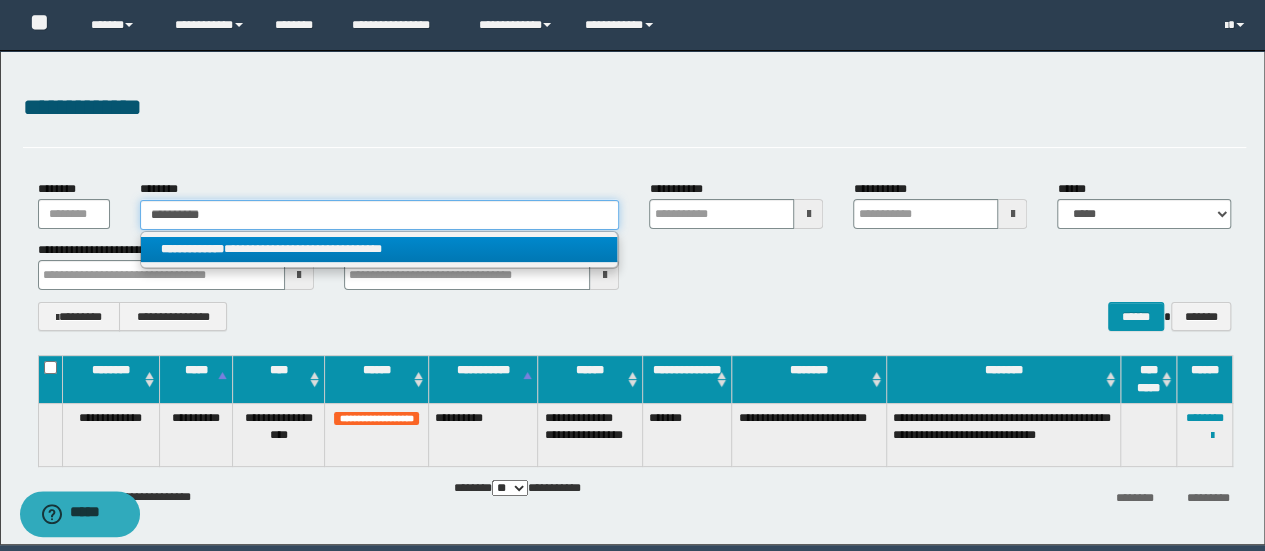 type on "**********" 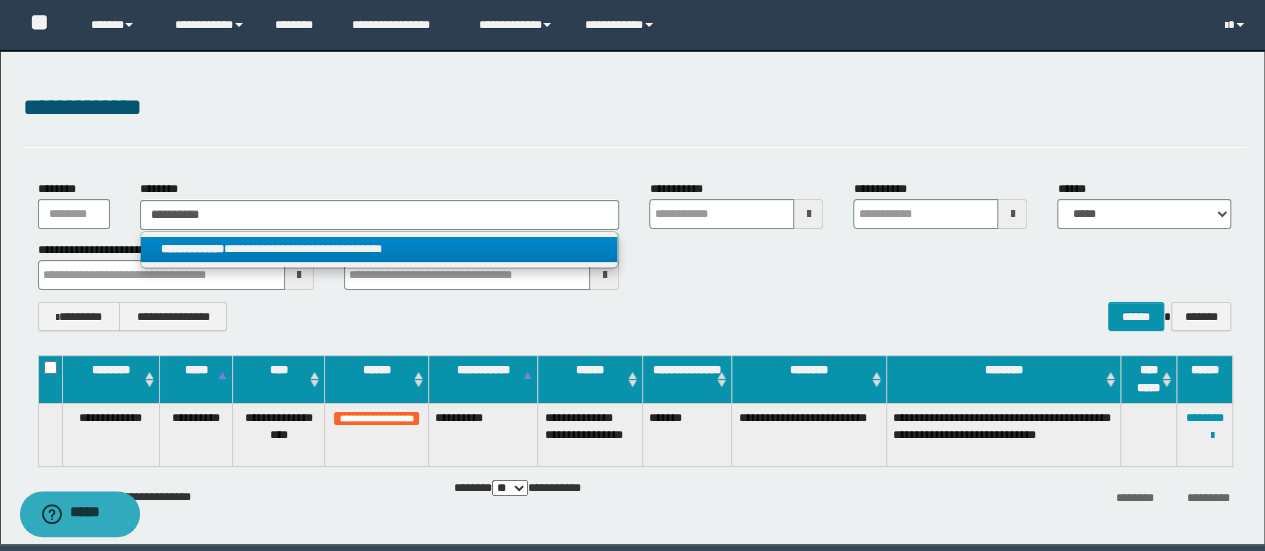 click on "**********" at bounding box center (379, 249) 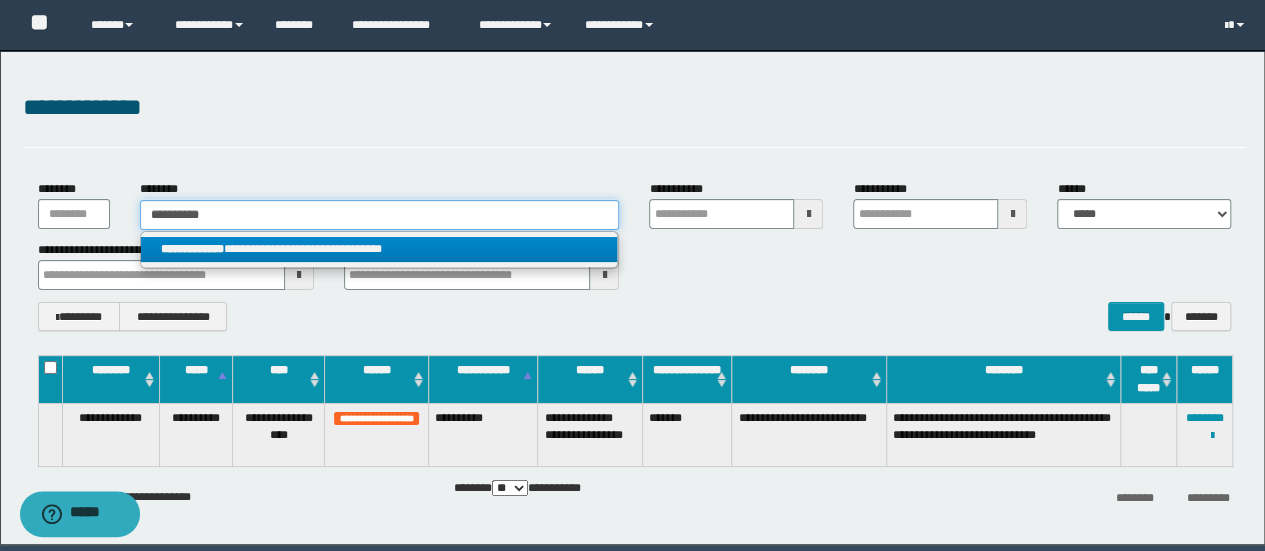 type 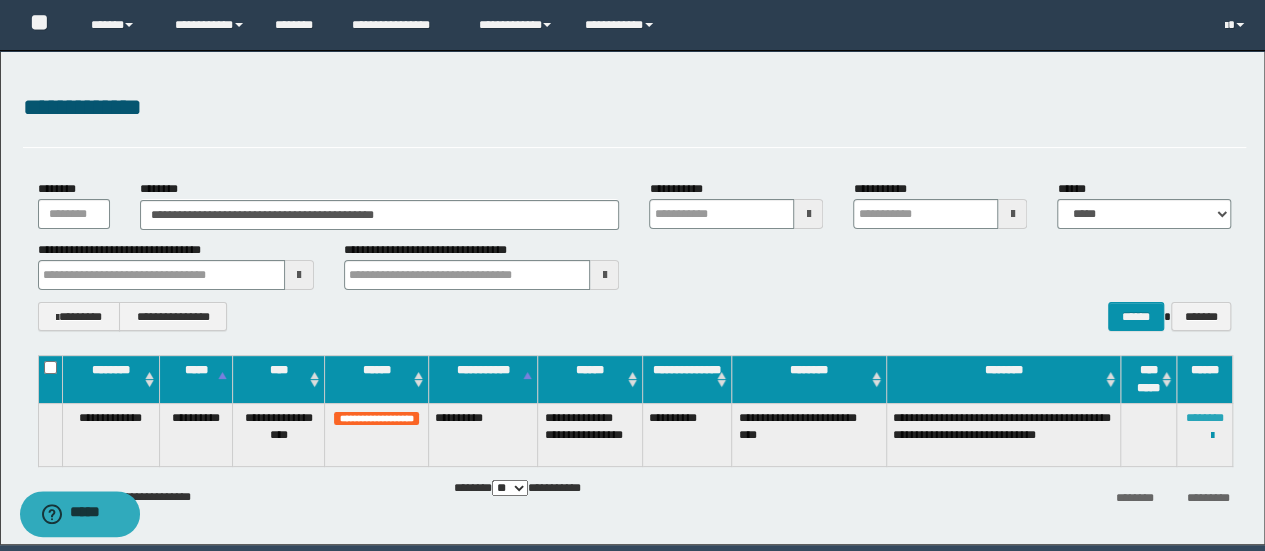 click on "********" at bounding box center (1205, 418) 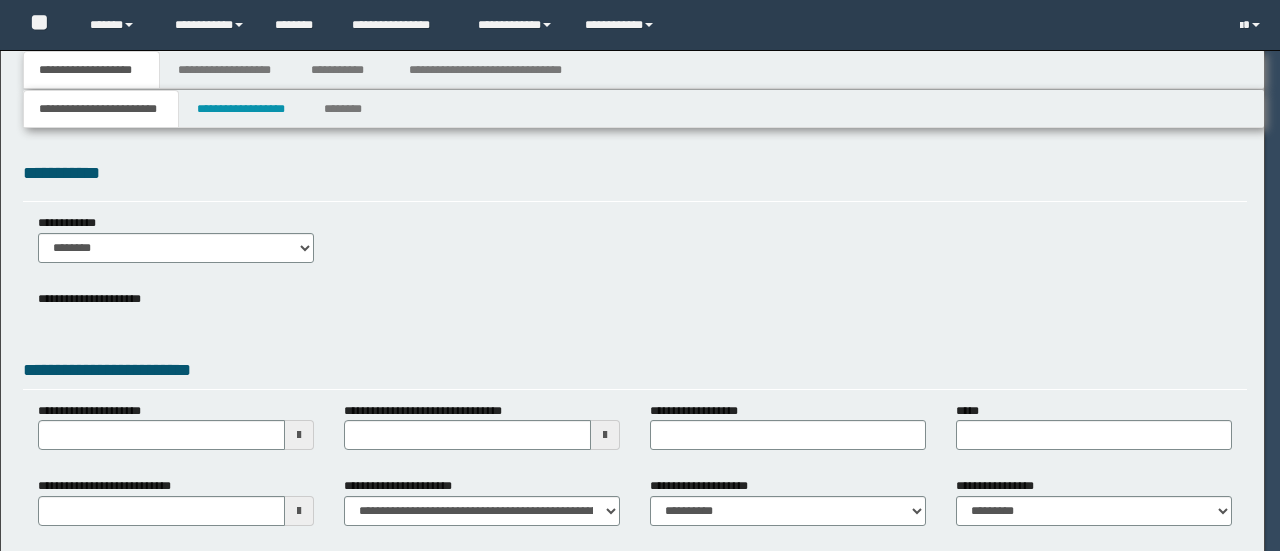scroll, scrollTop: 0, scrollLeft: 0, axis: both 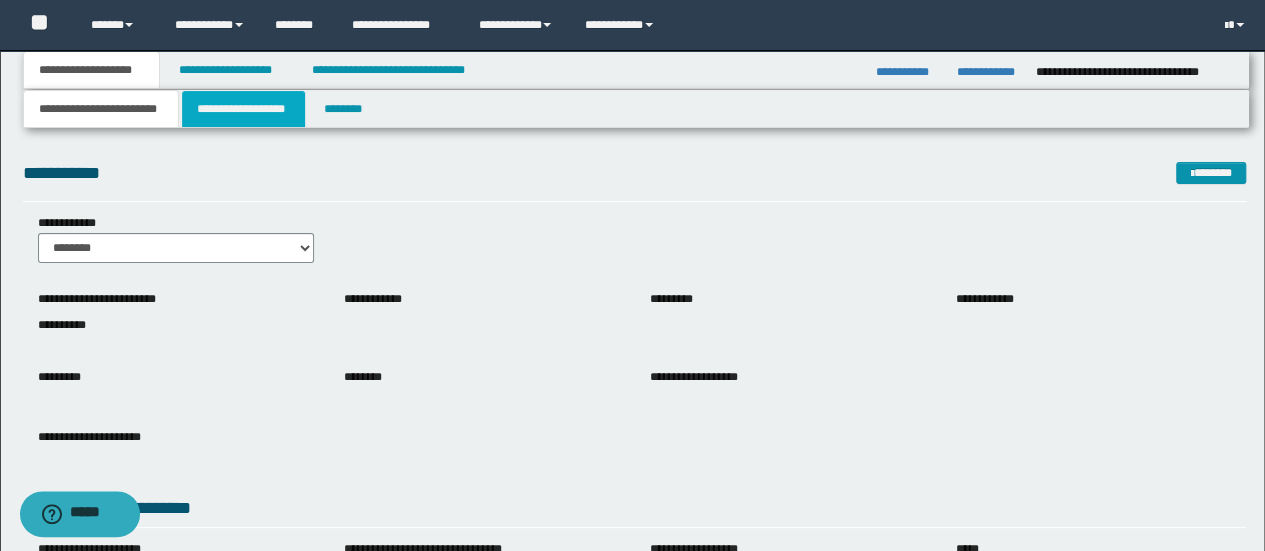 click on "**********" at bounding box center [243, 109] 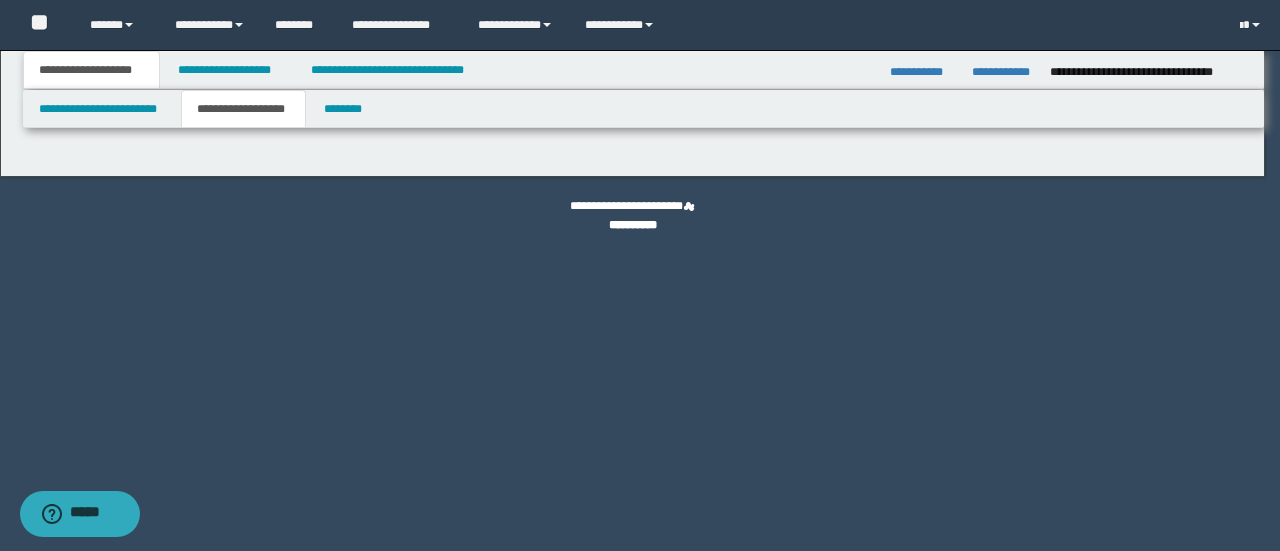 type on "**********" 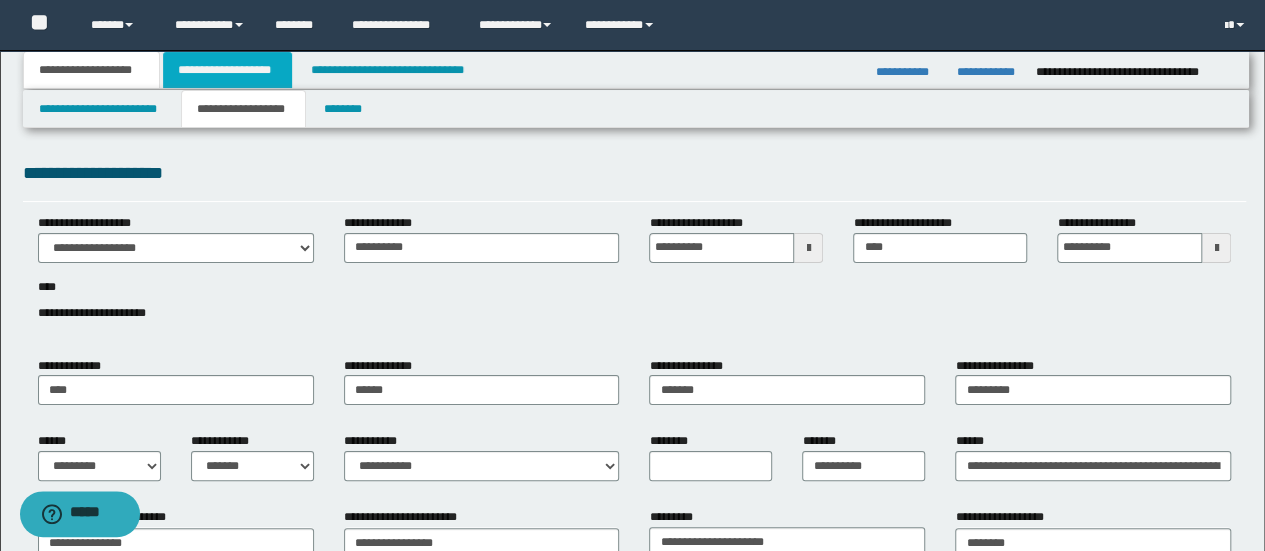 click on "**********" at bounding box center (227, 70) 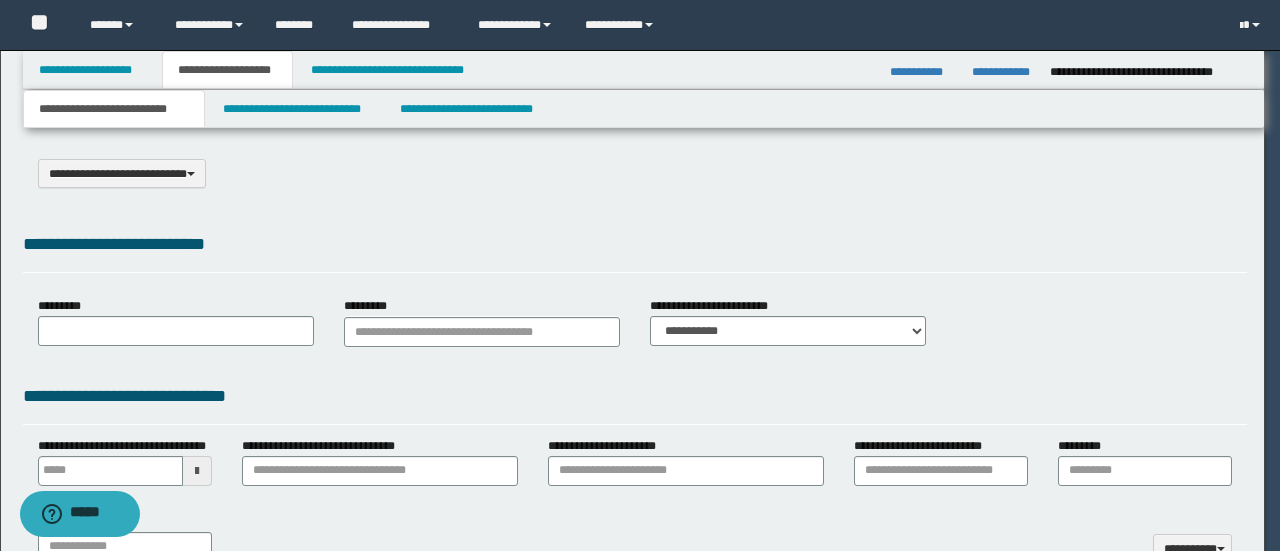 select on "*" 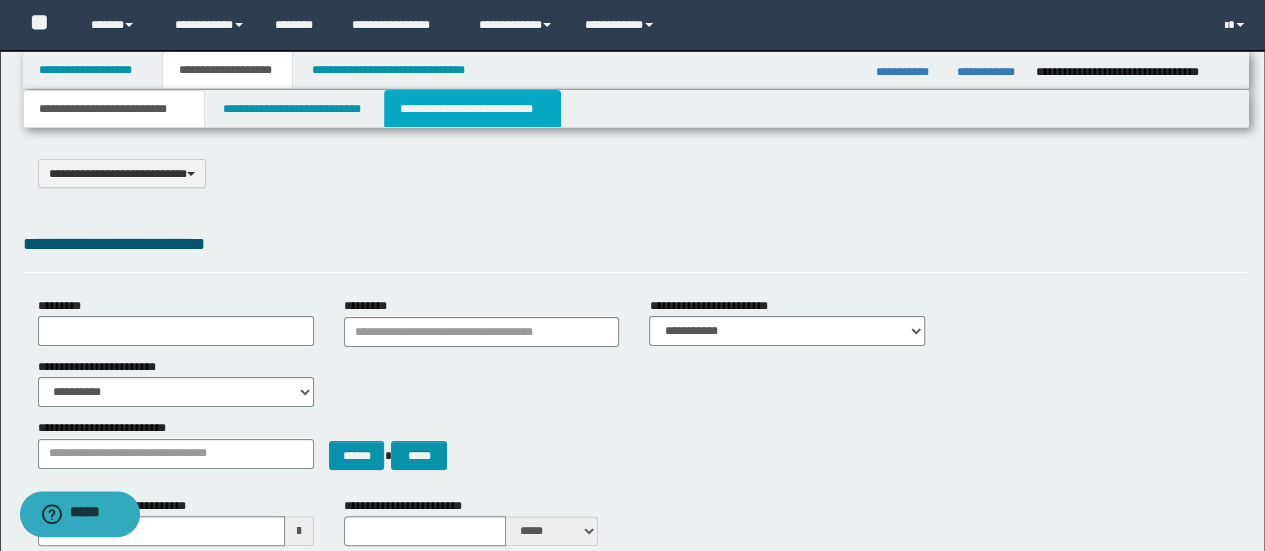 click on "**********" at bounding box center (472, 109) 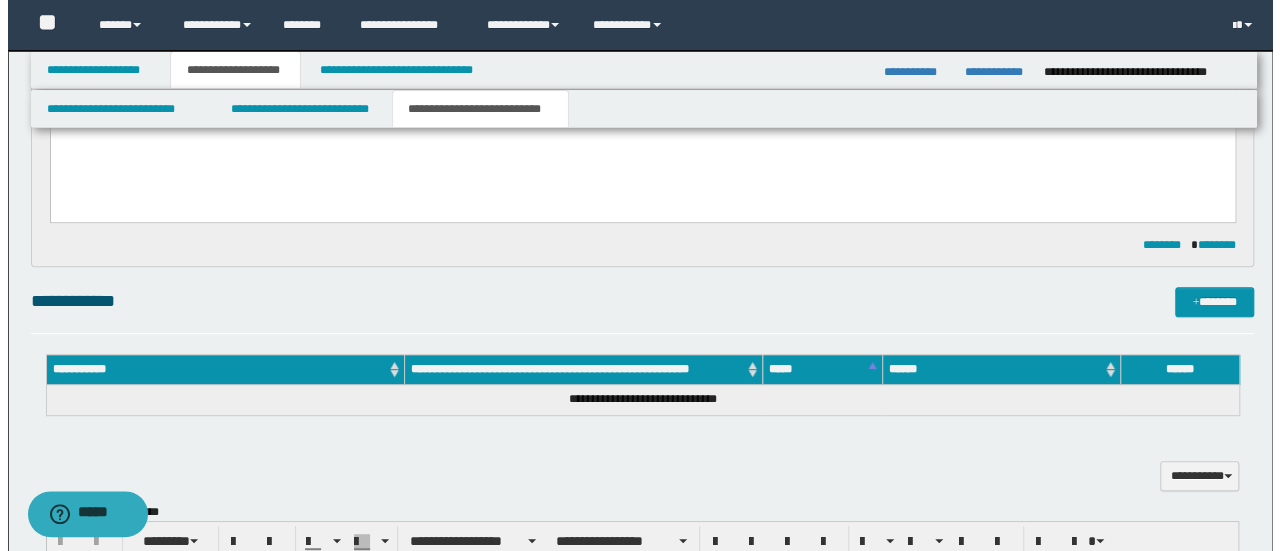 scroll, scrollTop: 266, scrollLeft: 0, axis: vertical 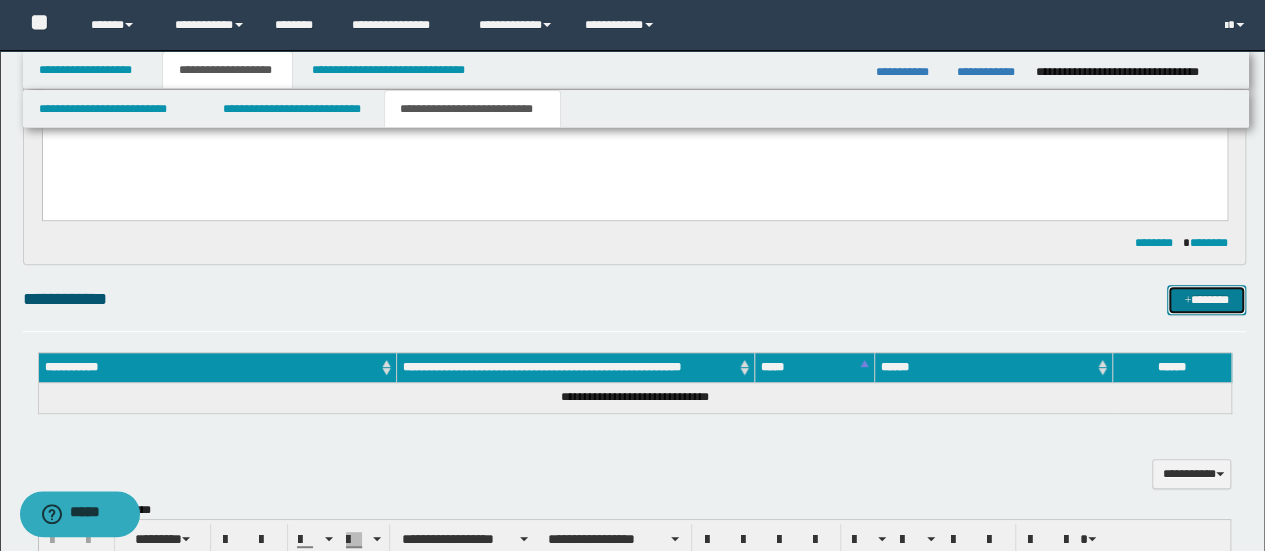 click on "*******" at bounding box center (1206, 299) 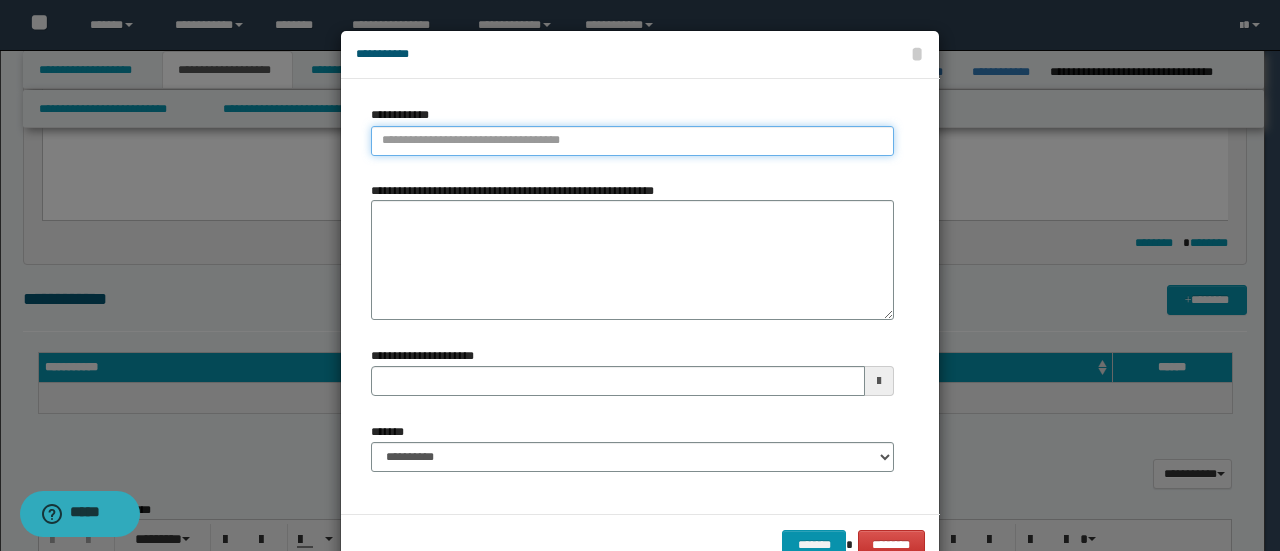 click on "**********" at bounding box center [632, 141] 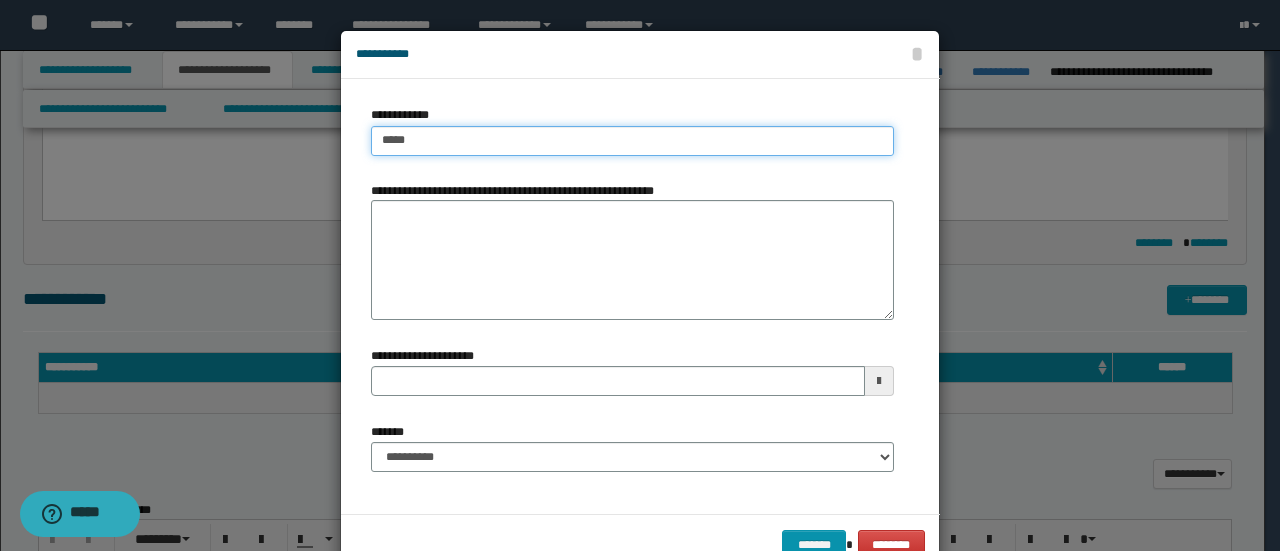 type on "****" 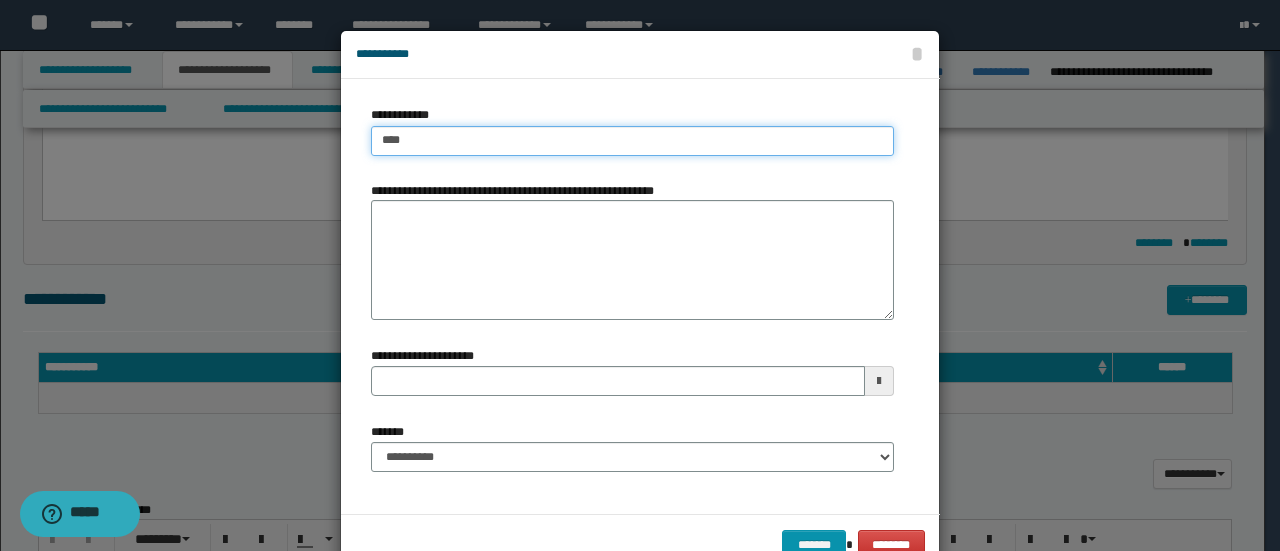 type on "****" 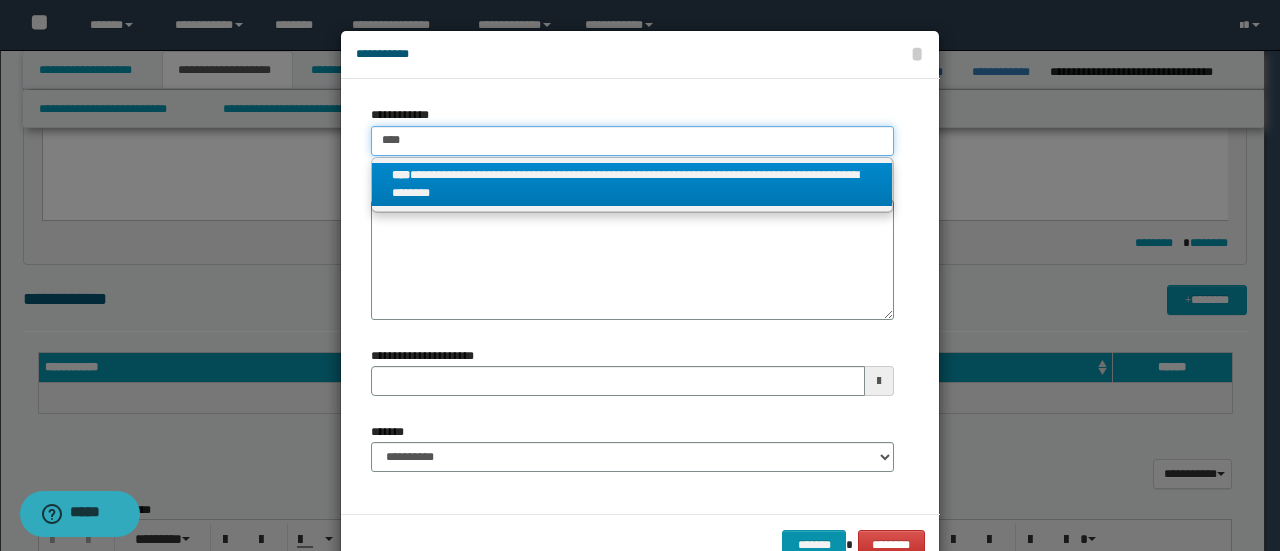 type on "****" 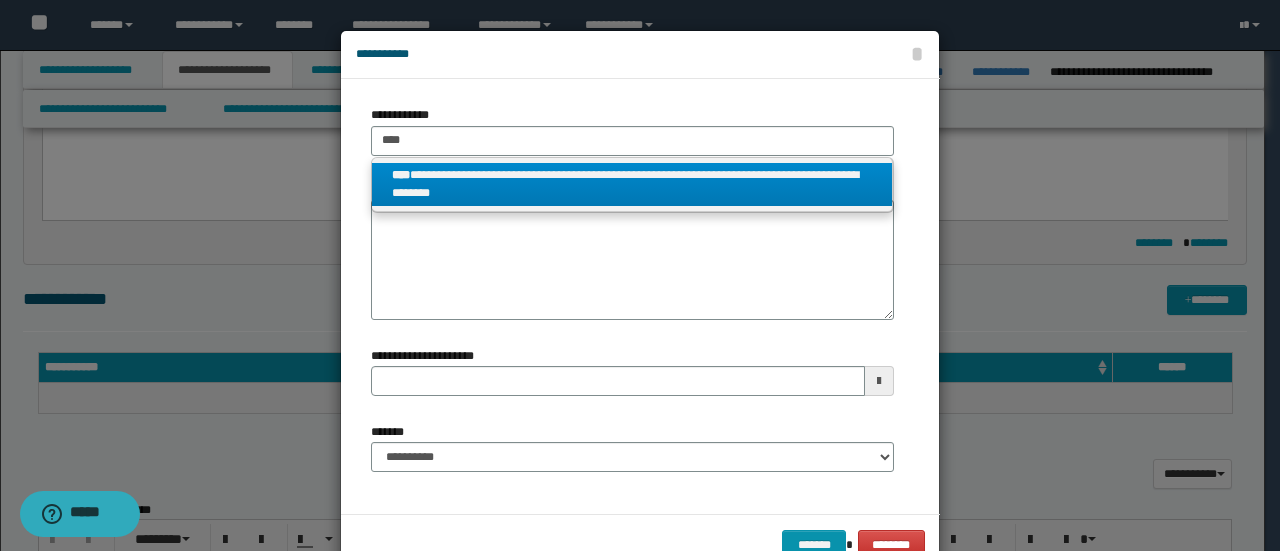 click on "**********" at bounding box center (632, 185) 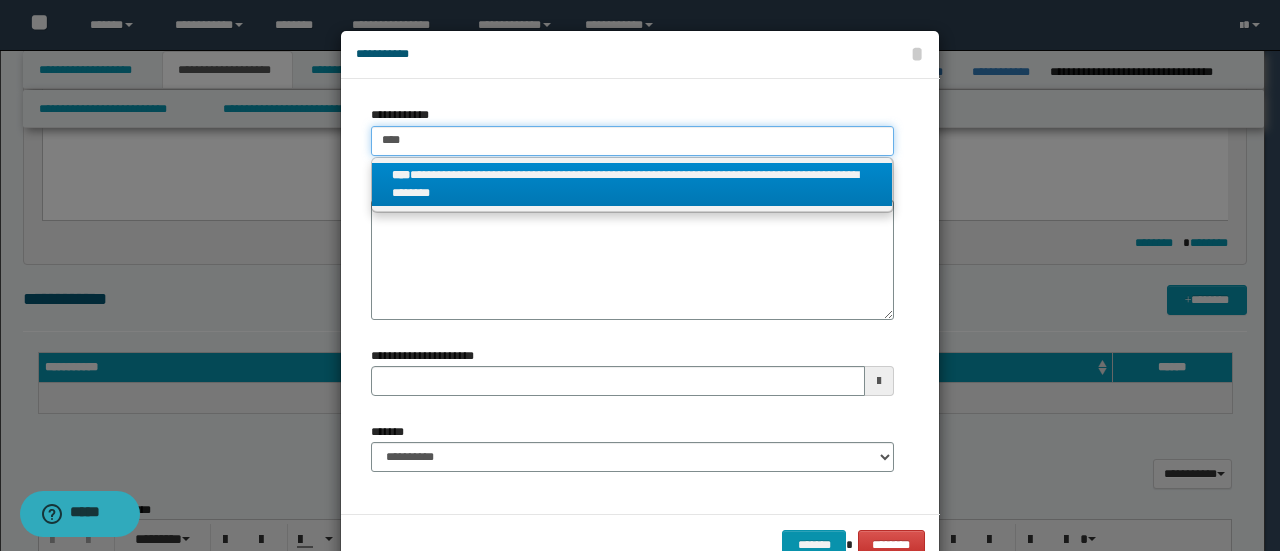 type 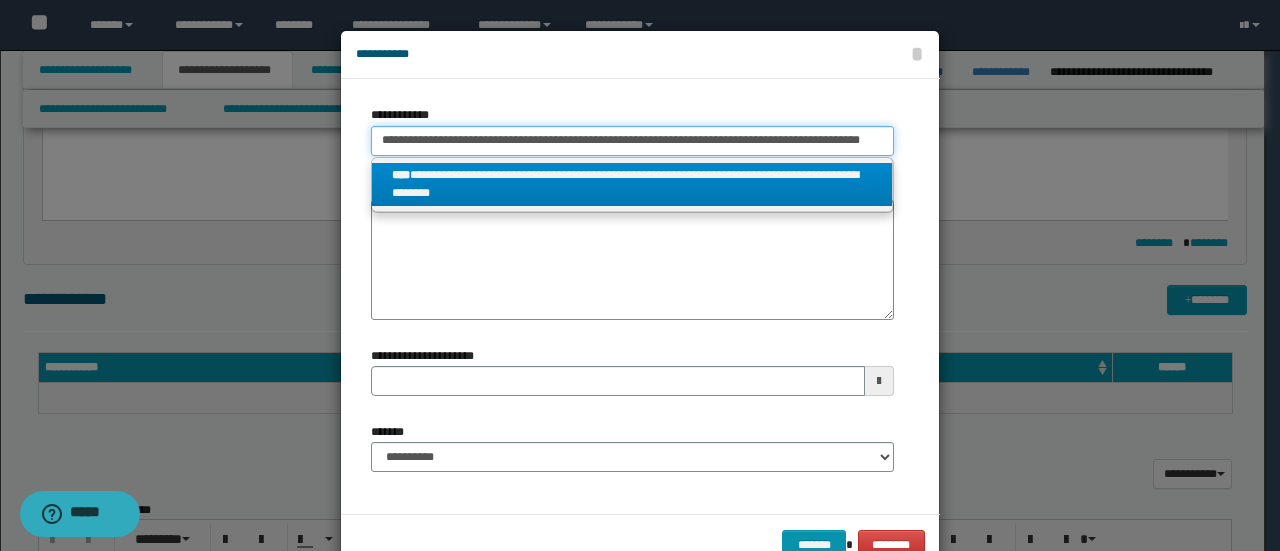 scroll, scrollTop: 0, scrollLeft: 10, axis: horizontal 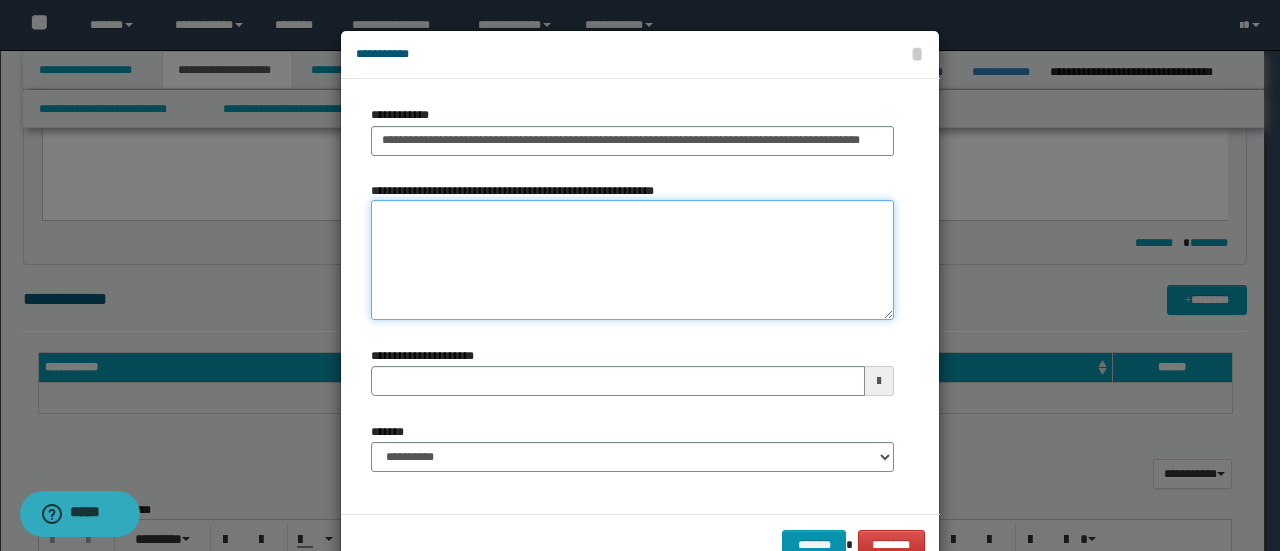 click on "**********" at bounding box center [632, 260] 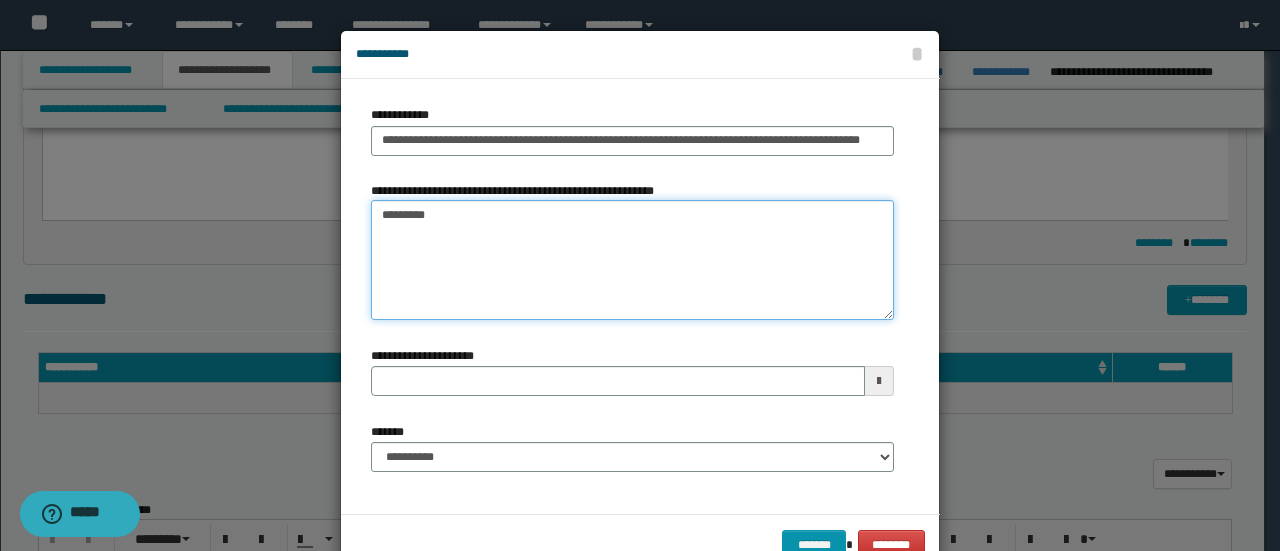 drag, startPoint x: 378, startPoint y: 214, endPoint x: 403, endPoint y: 211, distance: 25.179358 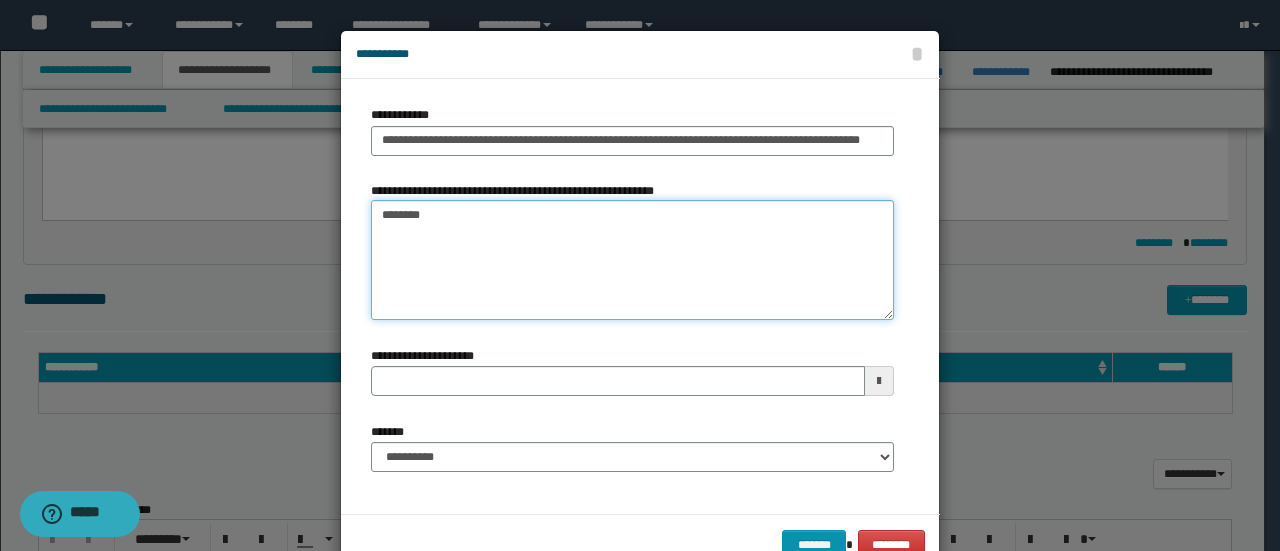 type on "*********" 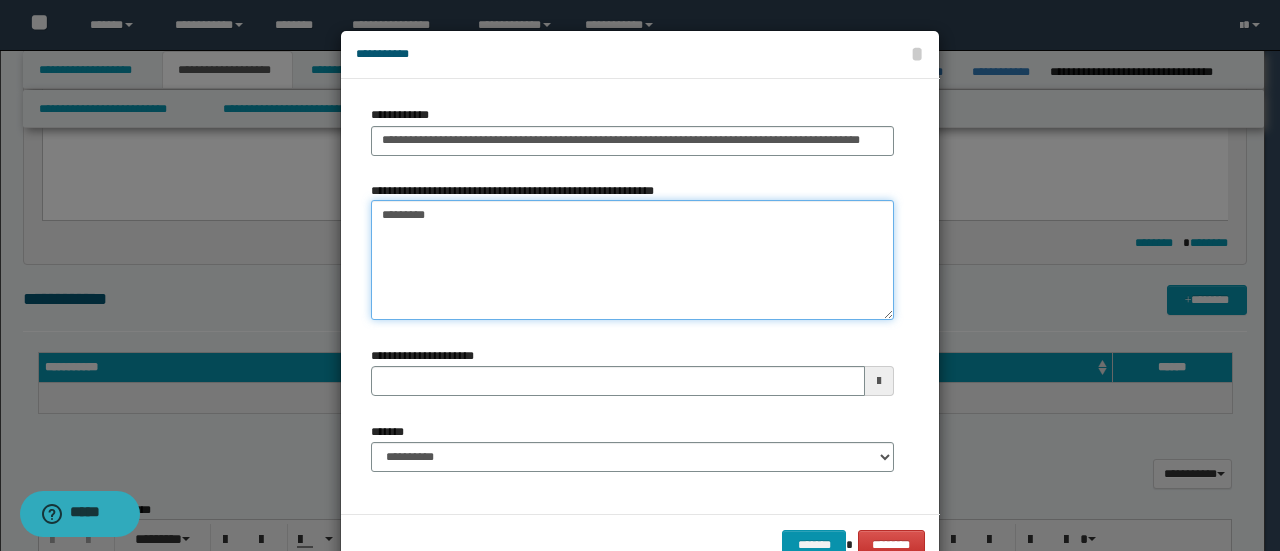 type 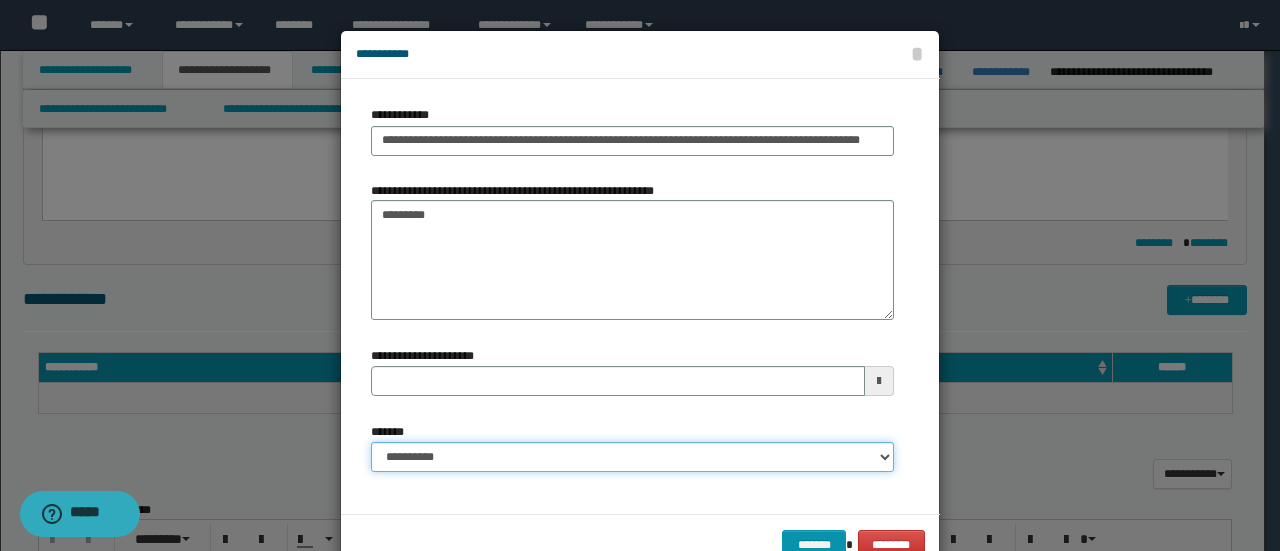 click on "**********" at bounding box center [632, 457] 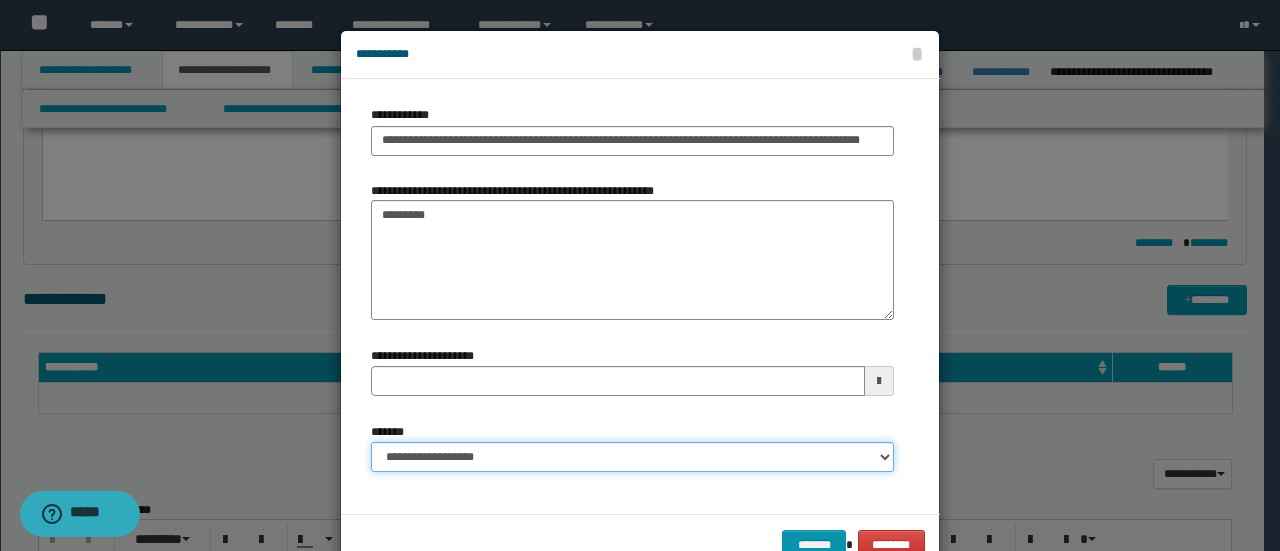 type 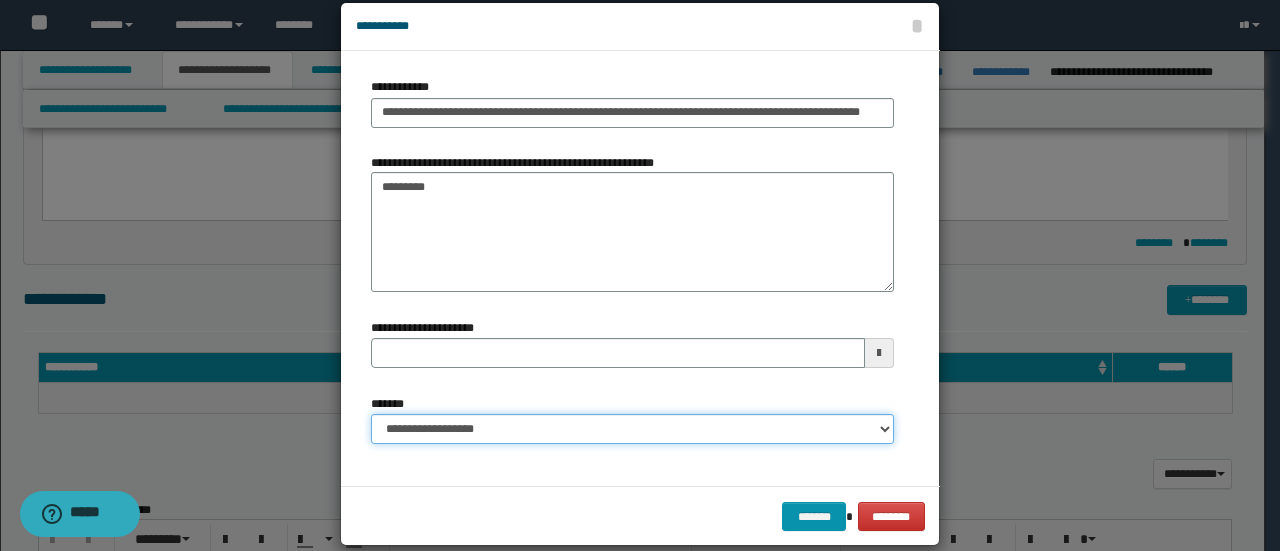 scroll, scrollTop: 52, scrollLeft: 0, axis: vertical 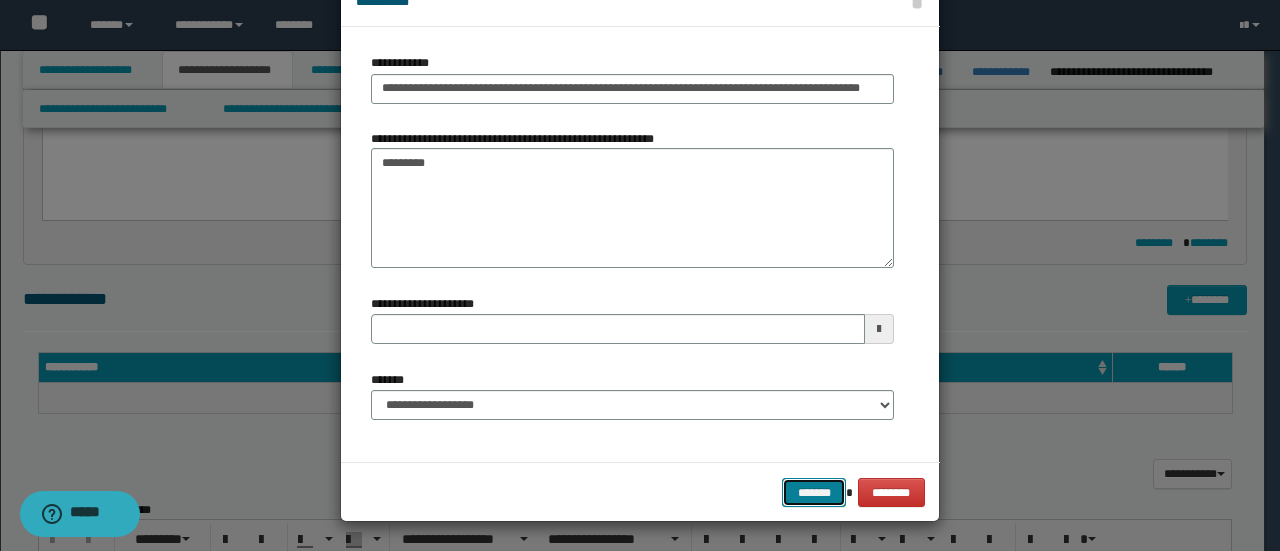 click on "*******" at bounding box center (814, 492) 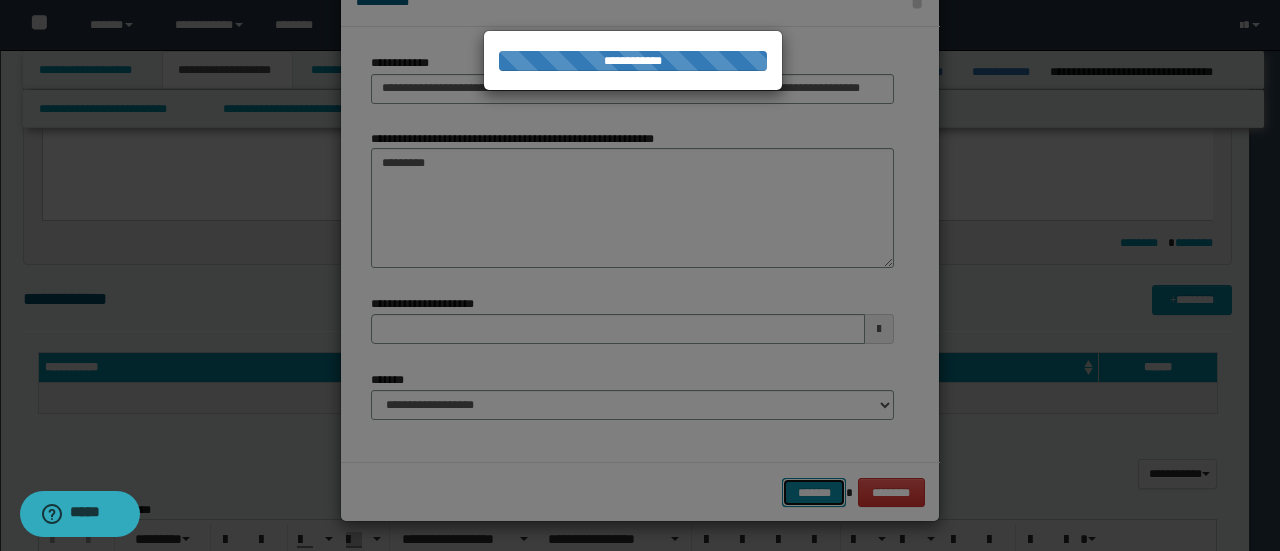 type 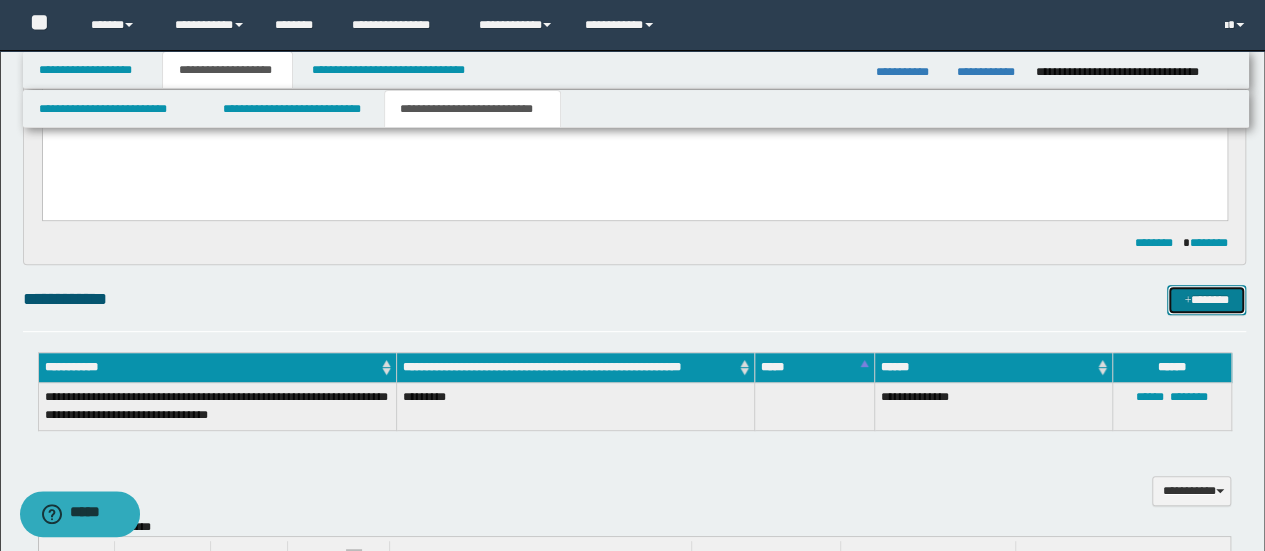 drag, startPoint x: 1197, startPoint y: 302, endPoint x: 1172, endPoint y: 293, distance: 26.57066 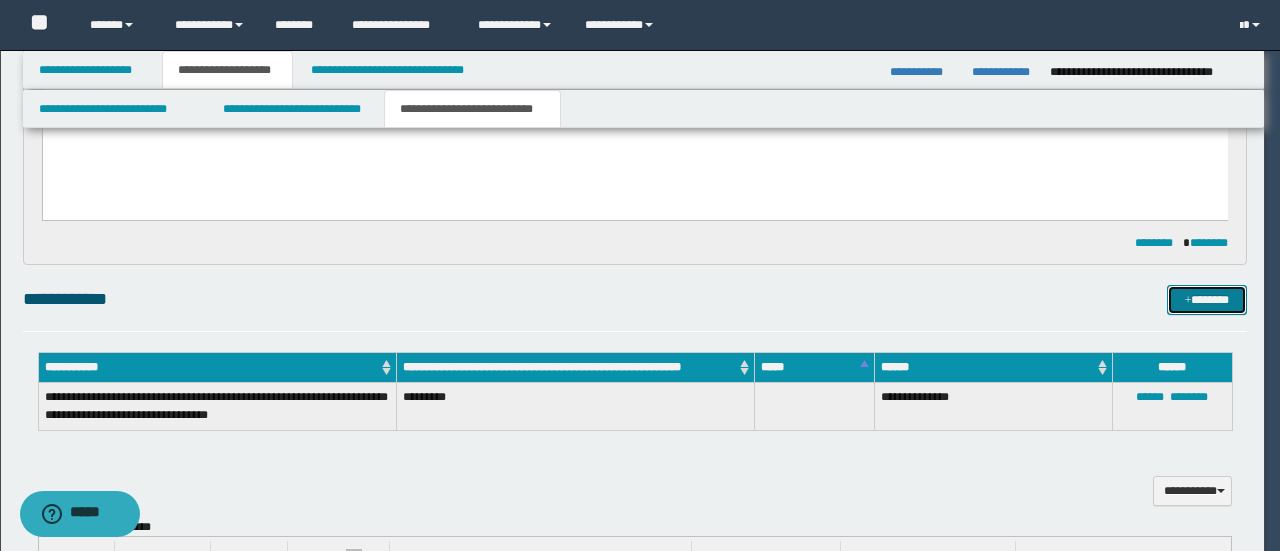 type 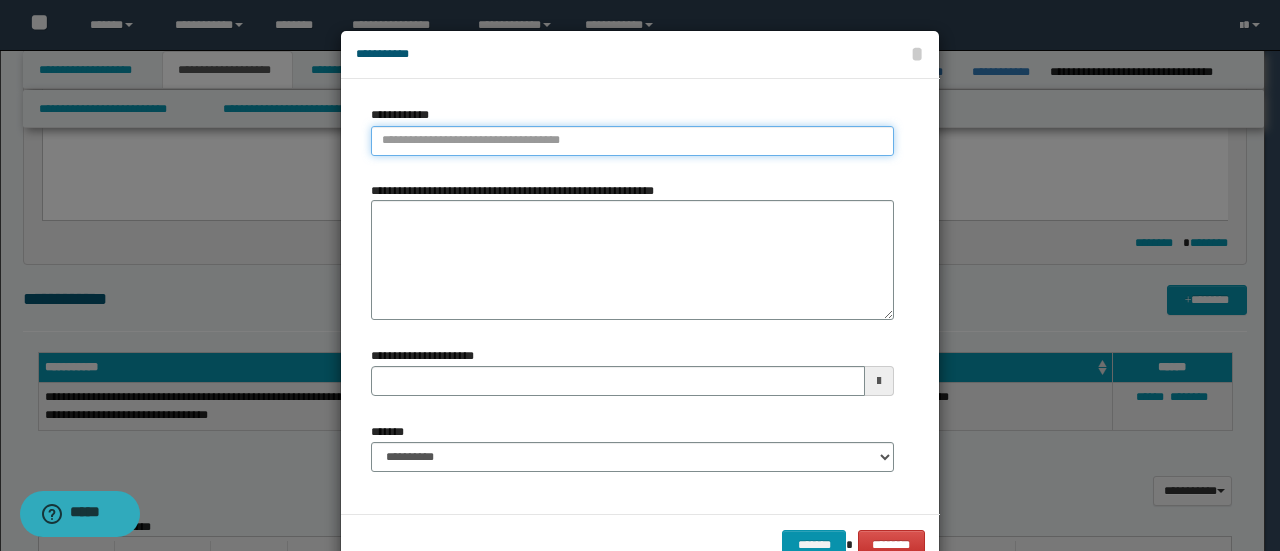 type on "**********" 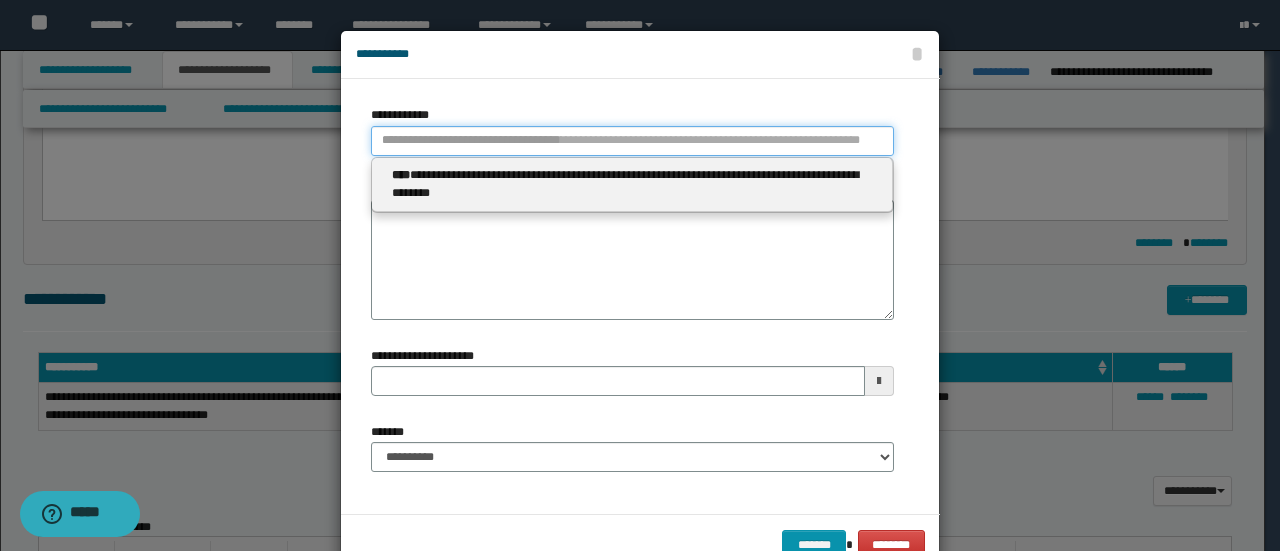 click on "**********" at bounding box center [632, 141] 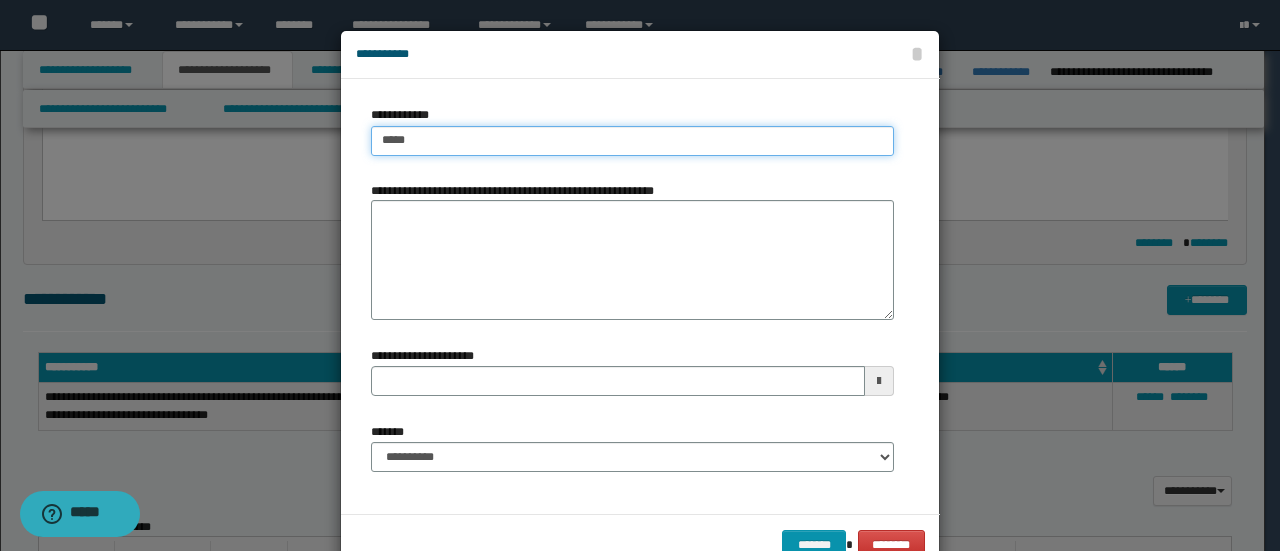 type on "****" 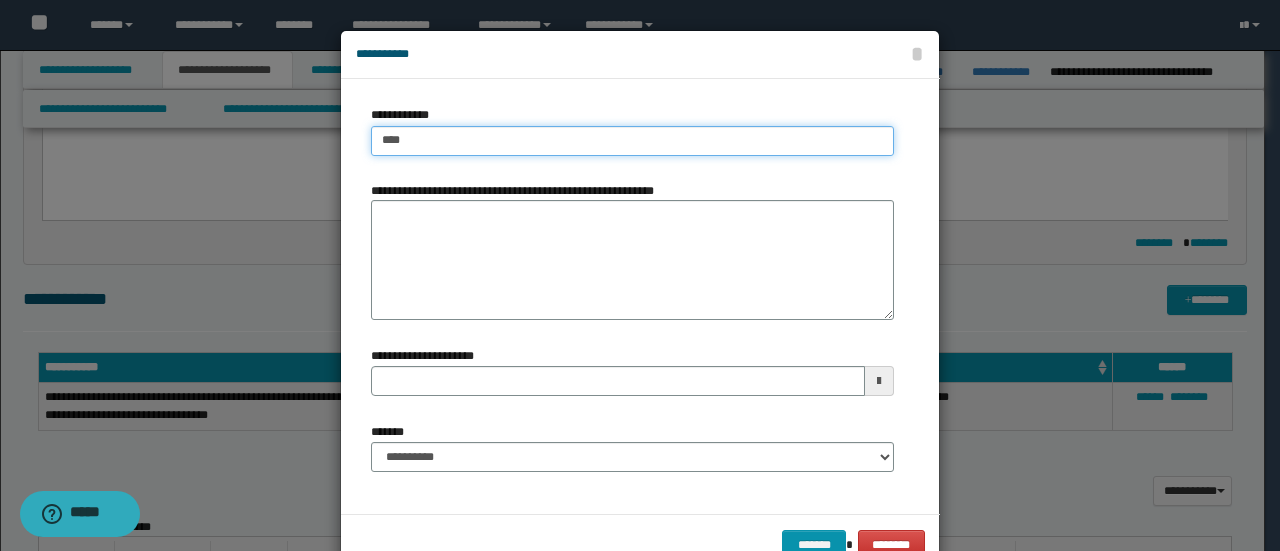 type on "****" 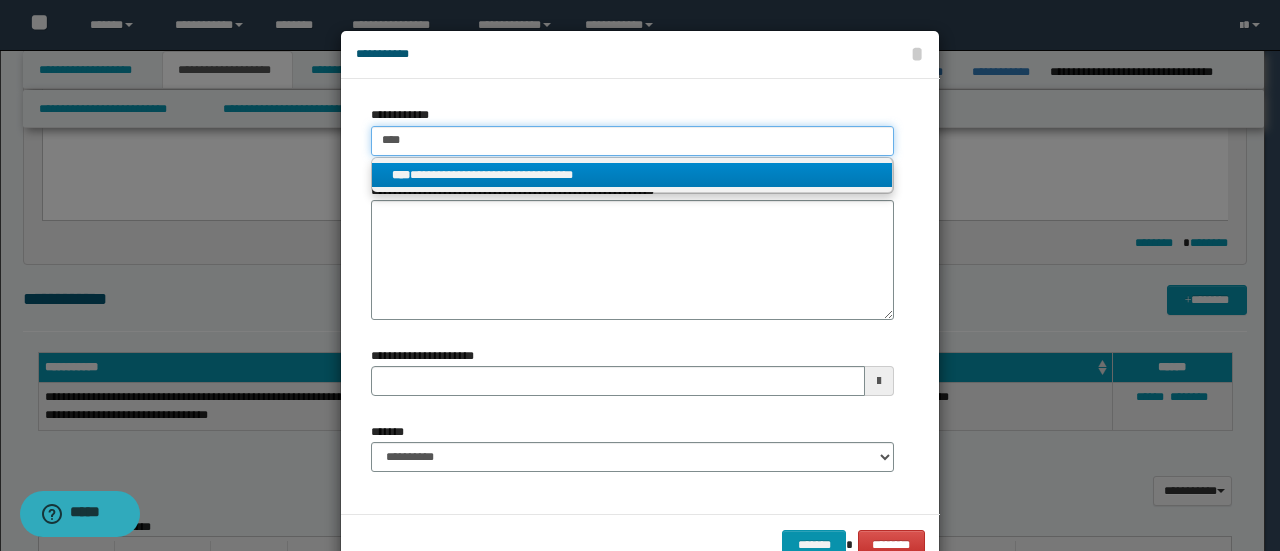 type on "****" 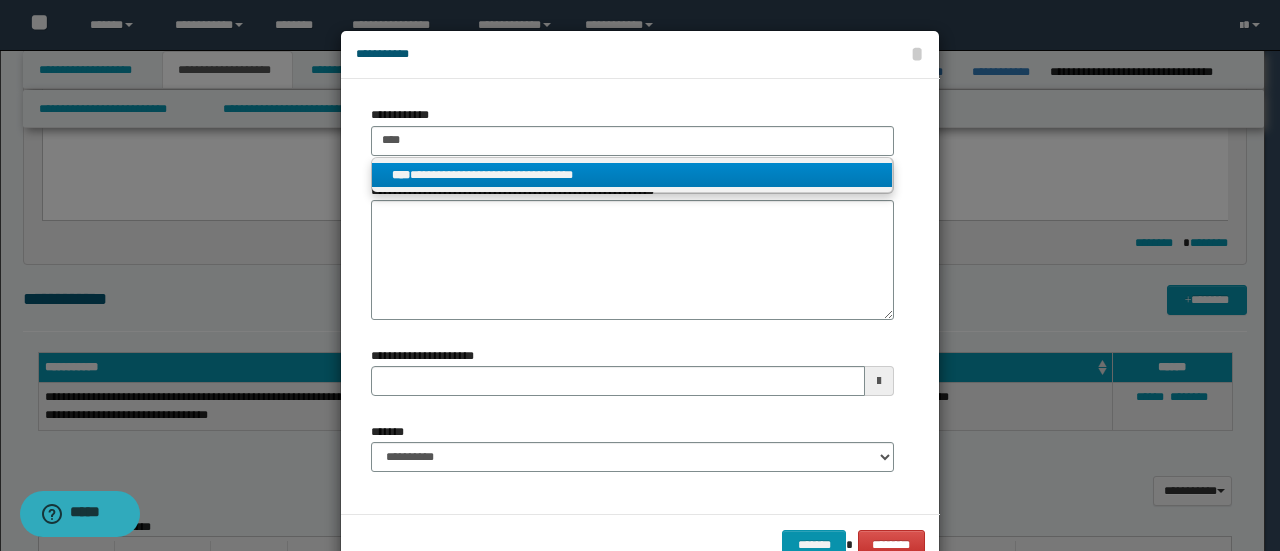 click on "**********" at bounding box center (632, 175) 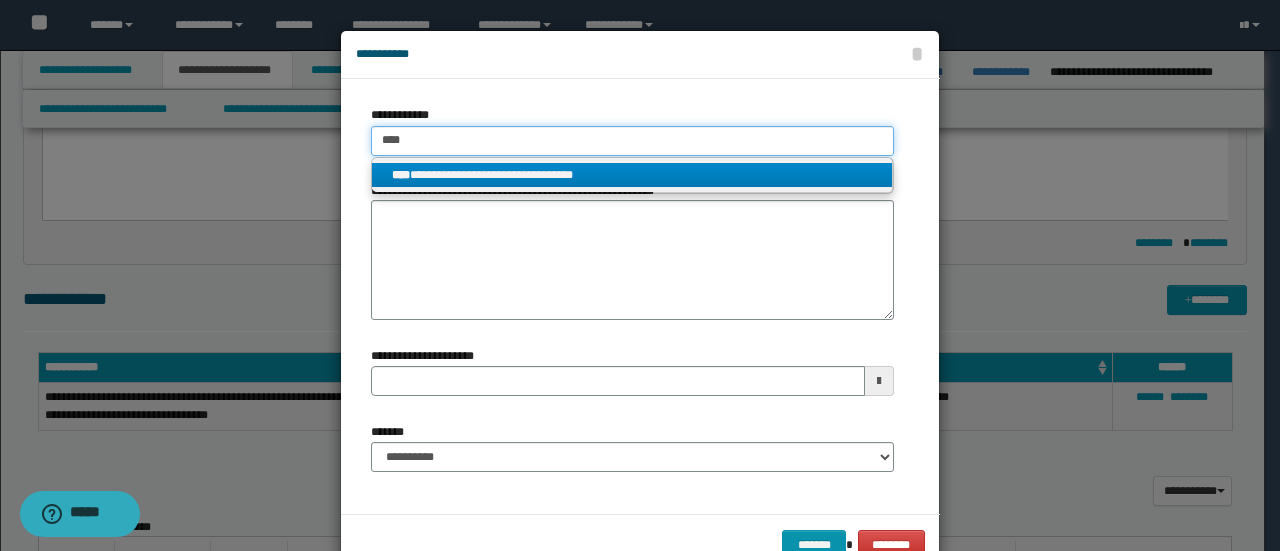 type 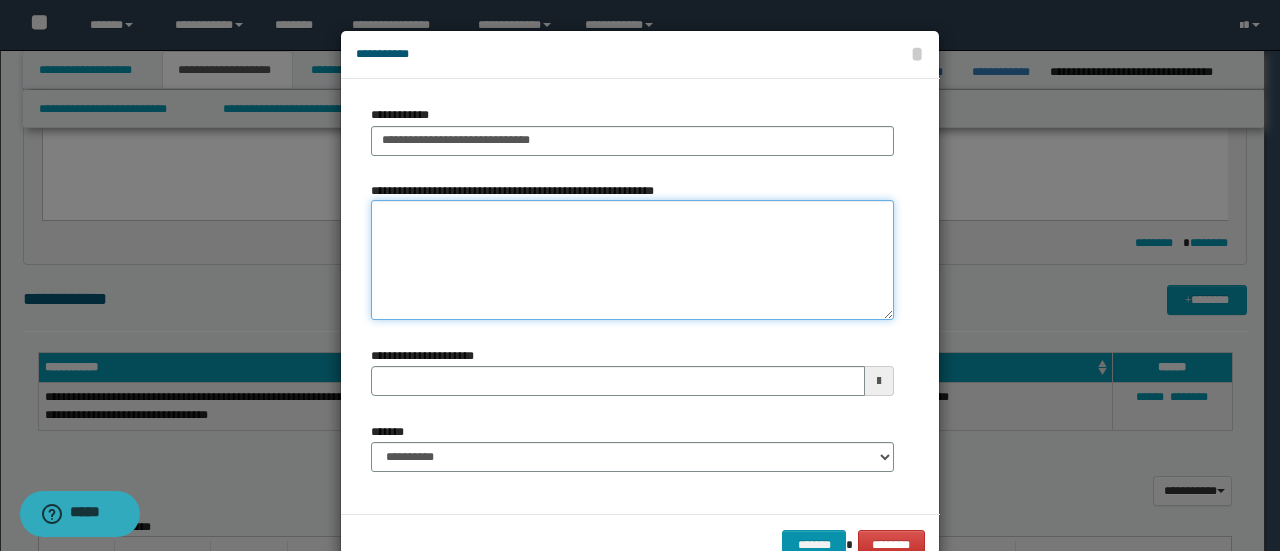click on "**********" at bounding box center (632, 260) 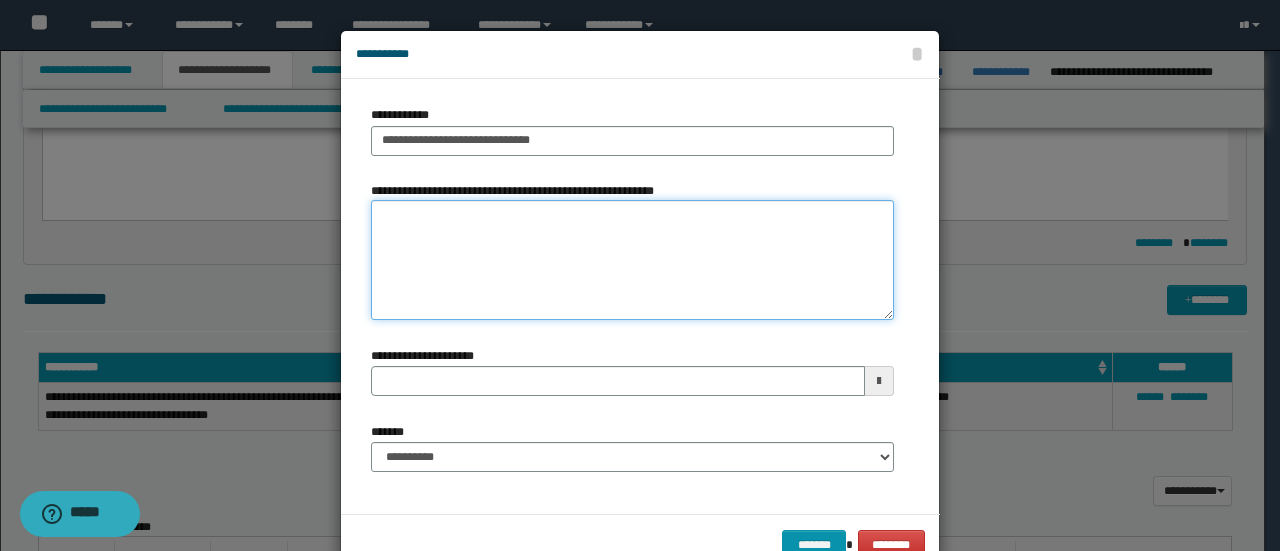 click on "**********" at bounding box center [632, 260] 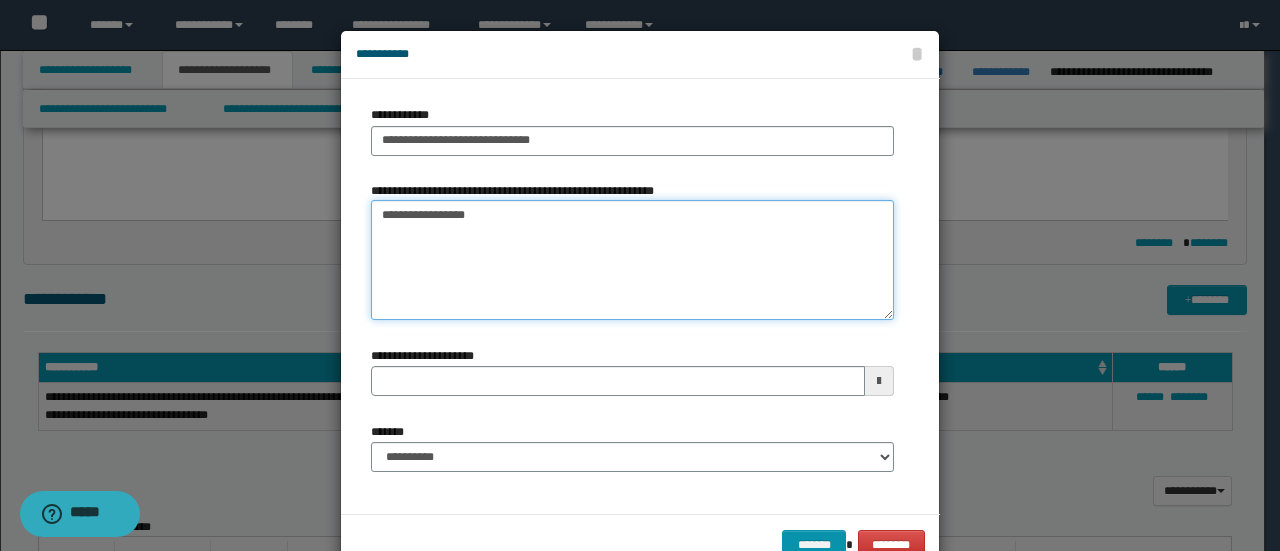click on "**********" at bounding box center [632, 260] 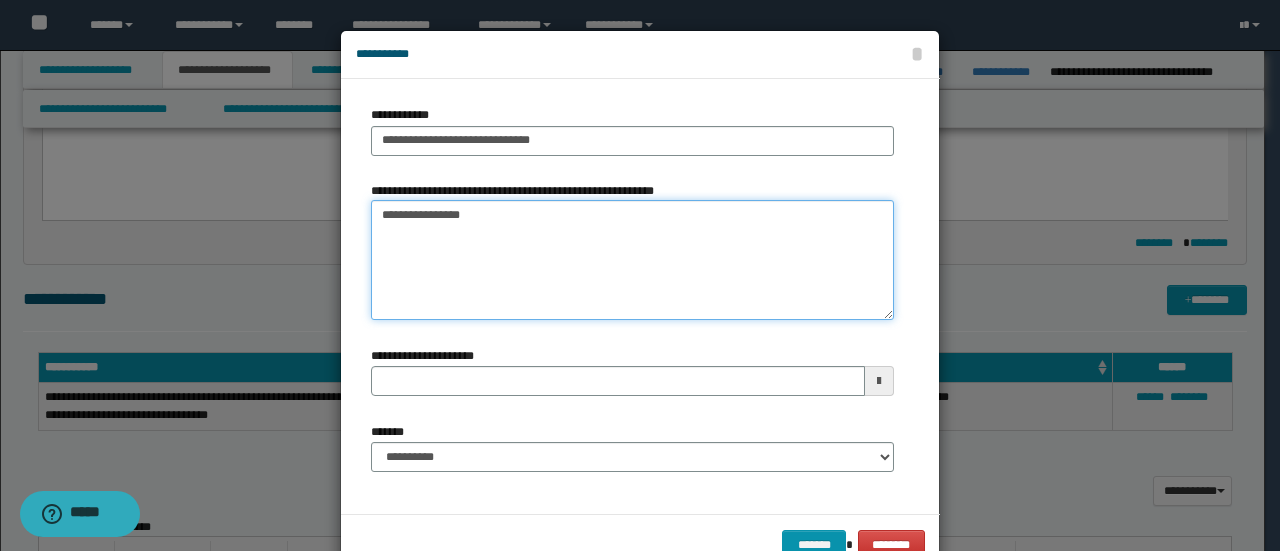 type on "**********" 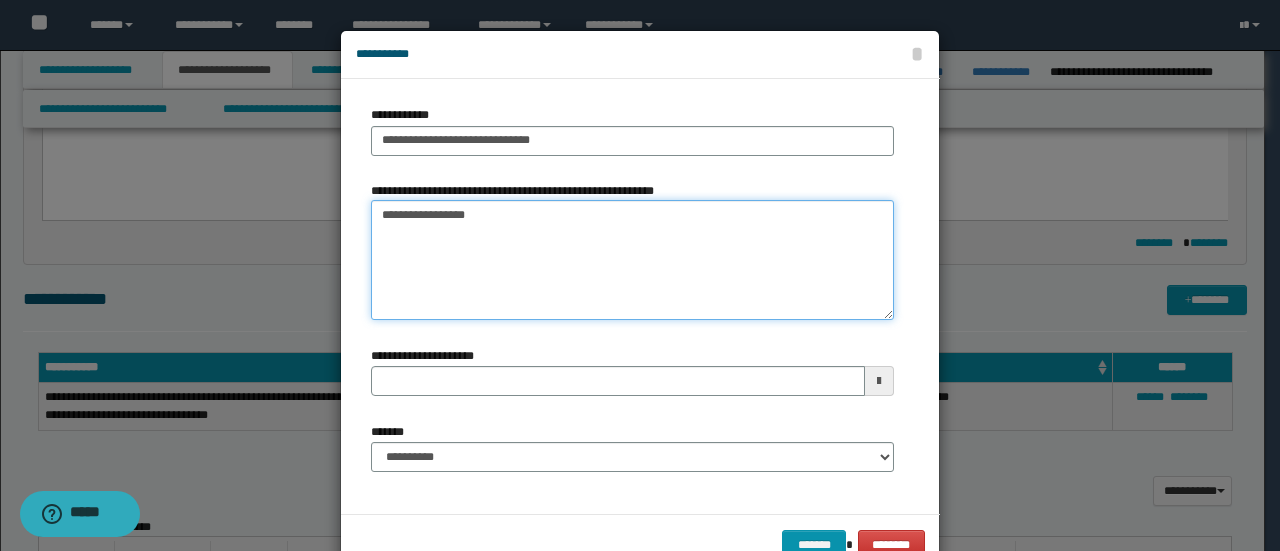 type 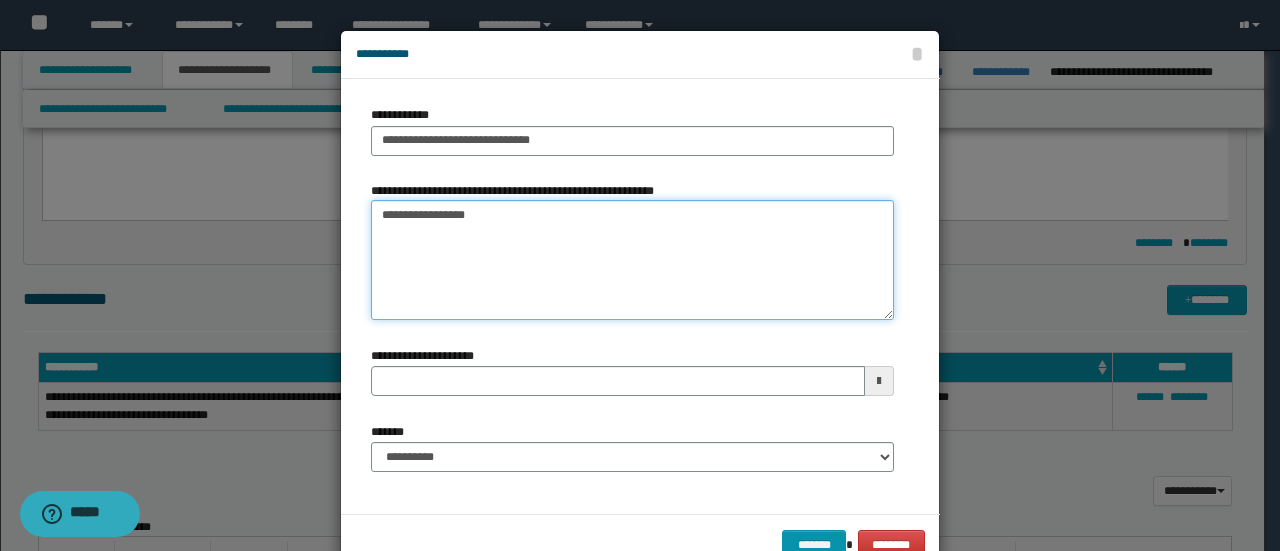 type on "**********" 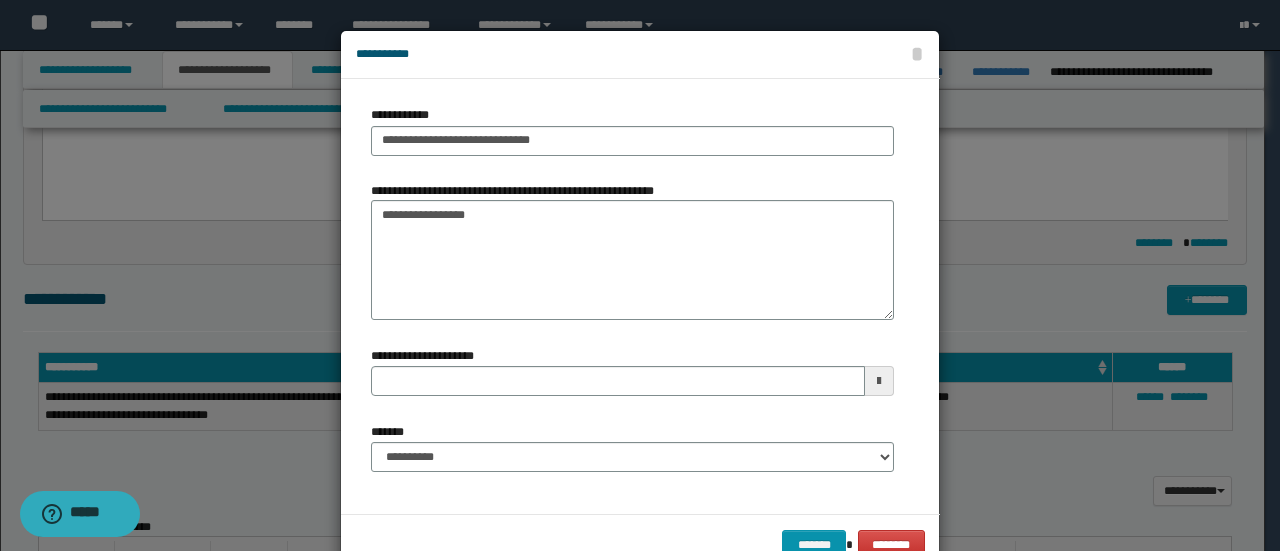 click on "**********" at bounding box center [632, 447] 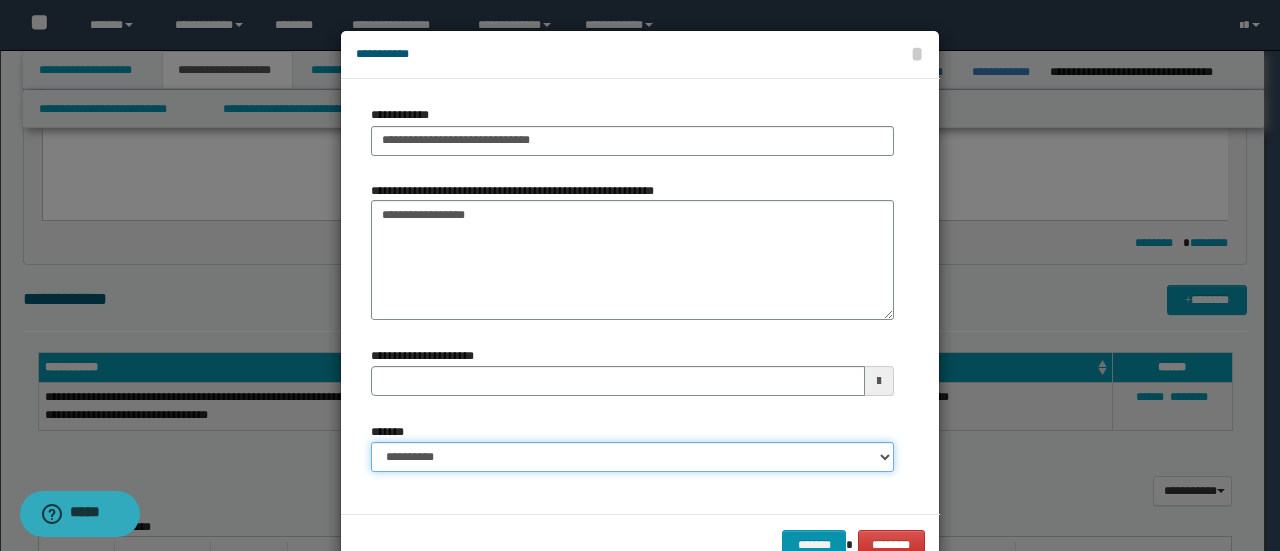 click on "**********" at bounding box center [632, 457] 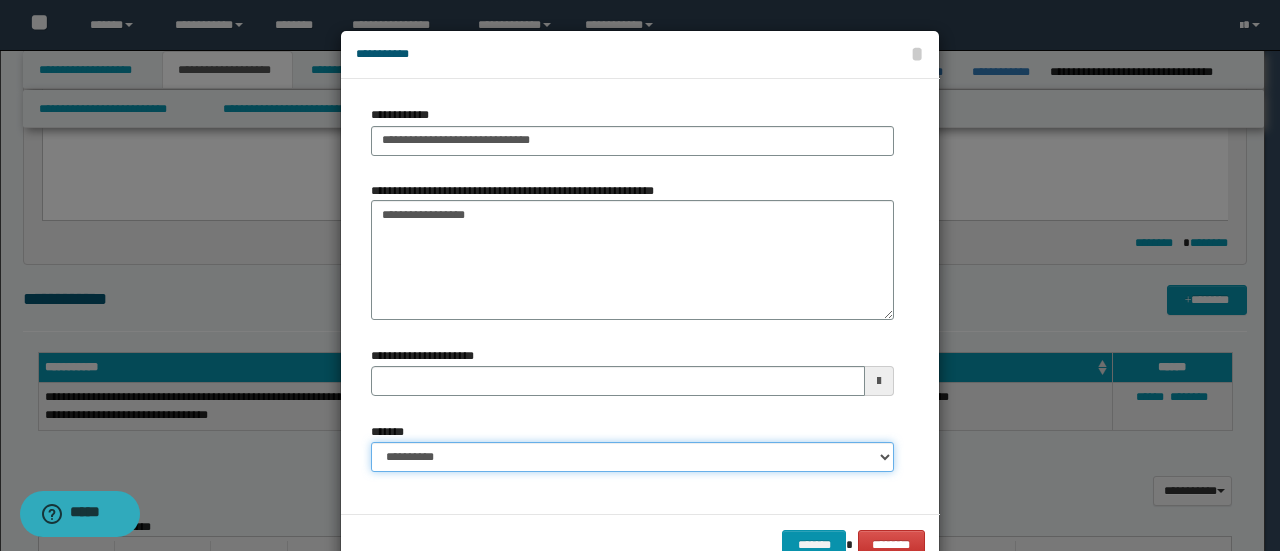 select on "*" 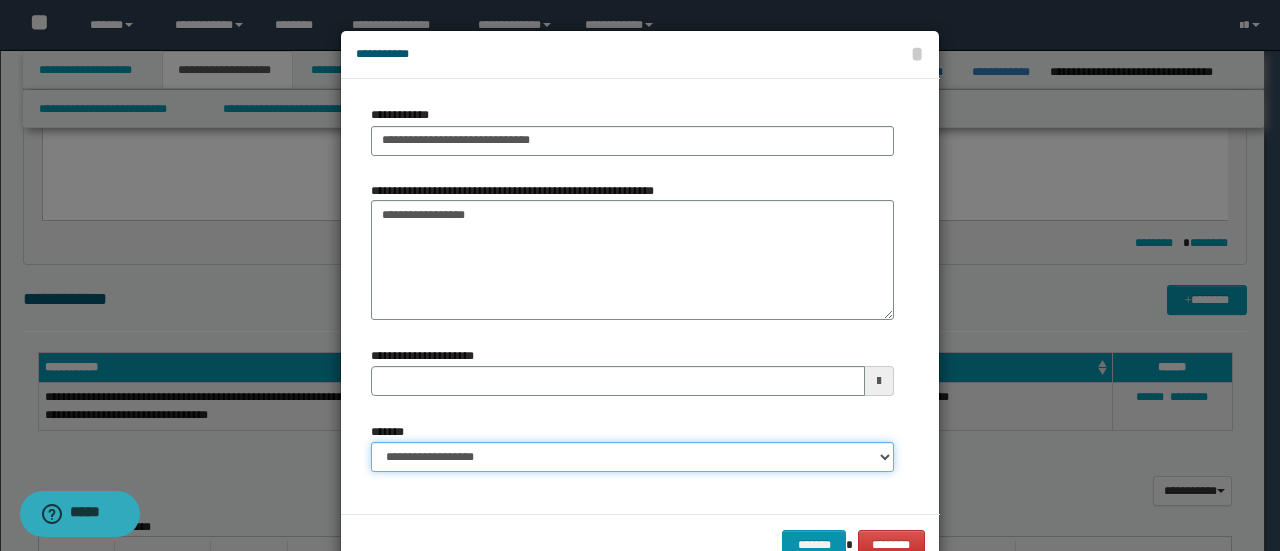 type 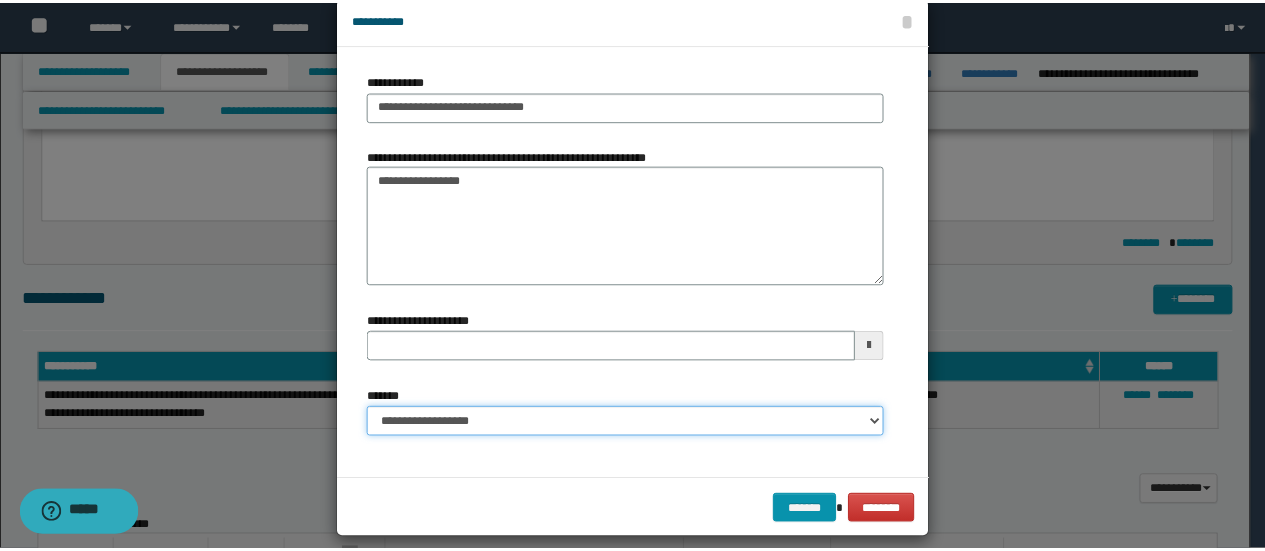 scroll, scrollTop: 52, scrollLeft: 0, axis: vertical 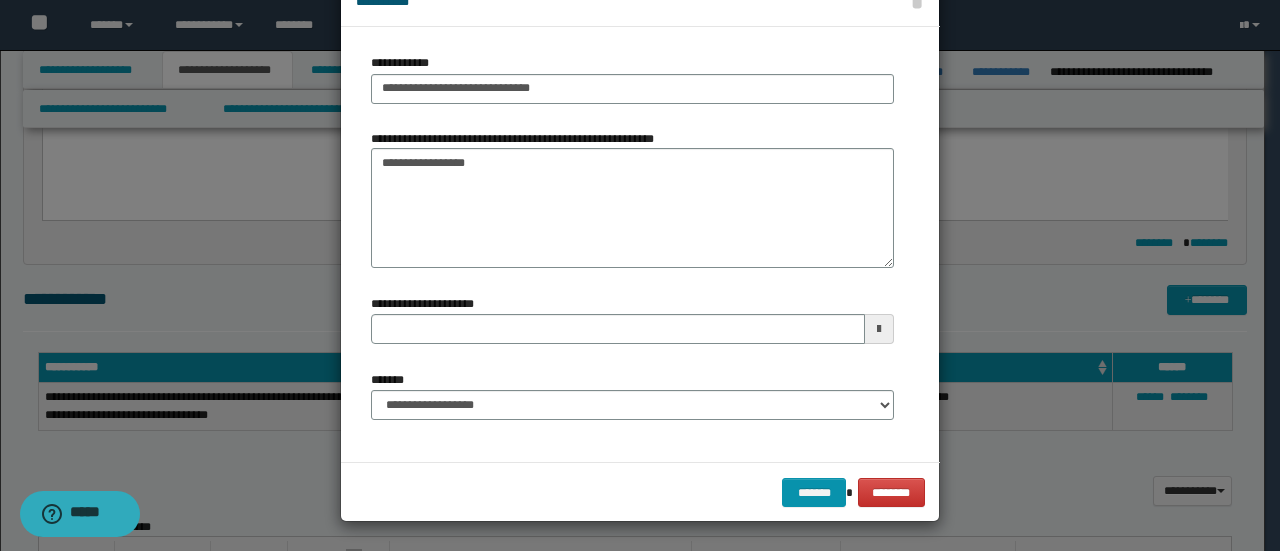 drag, startPoint x: 790, startPoint y: 467, endPoint x: 800, endPoint y: 483, distance: 18.867962 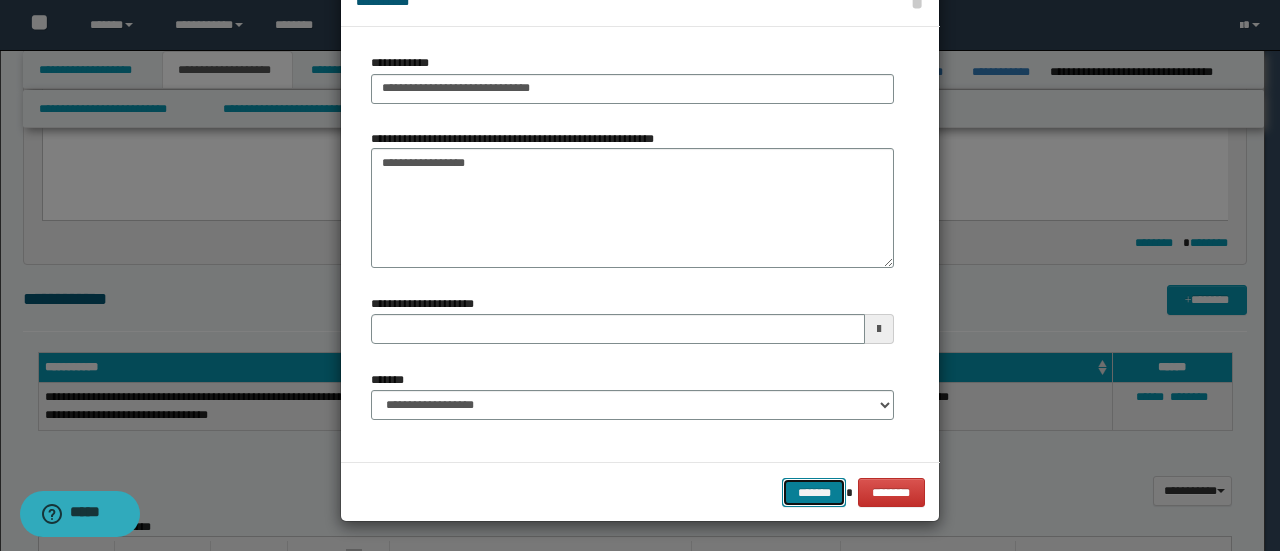 click on "*******" at bounding box center (814, 492) 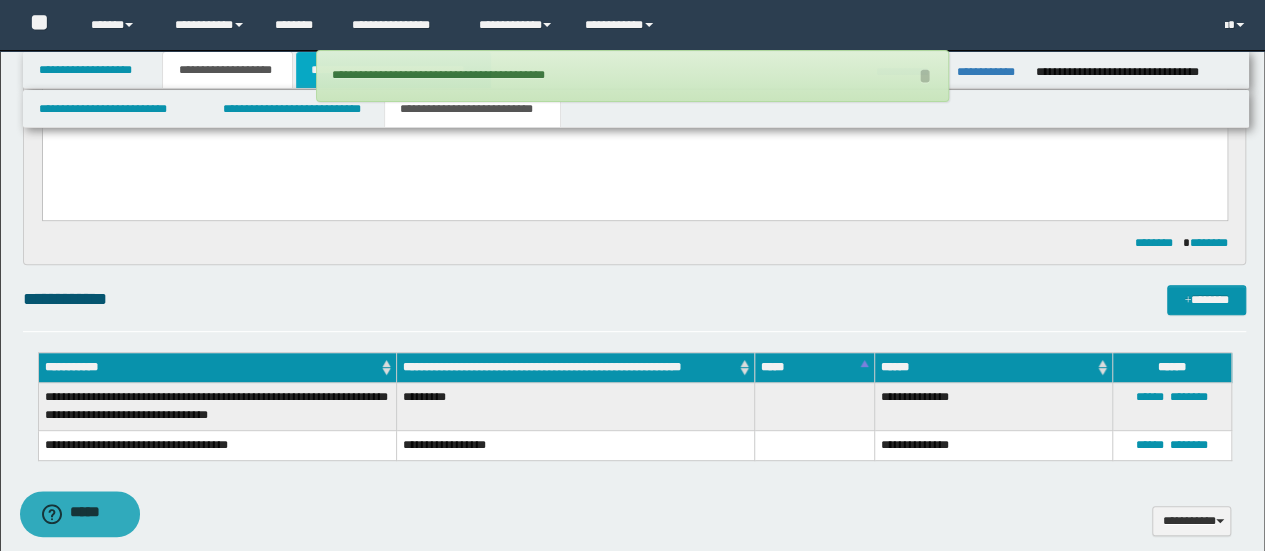 click on "**********" at bounding box center [393, 70] 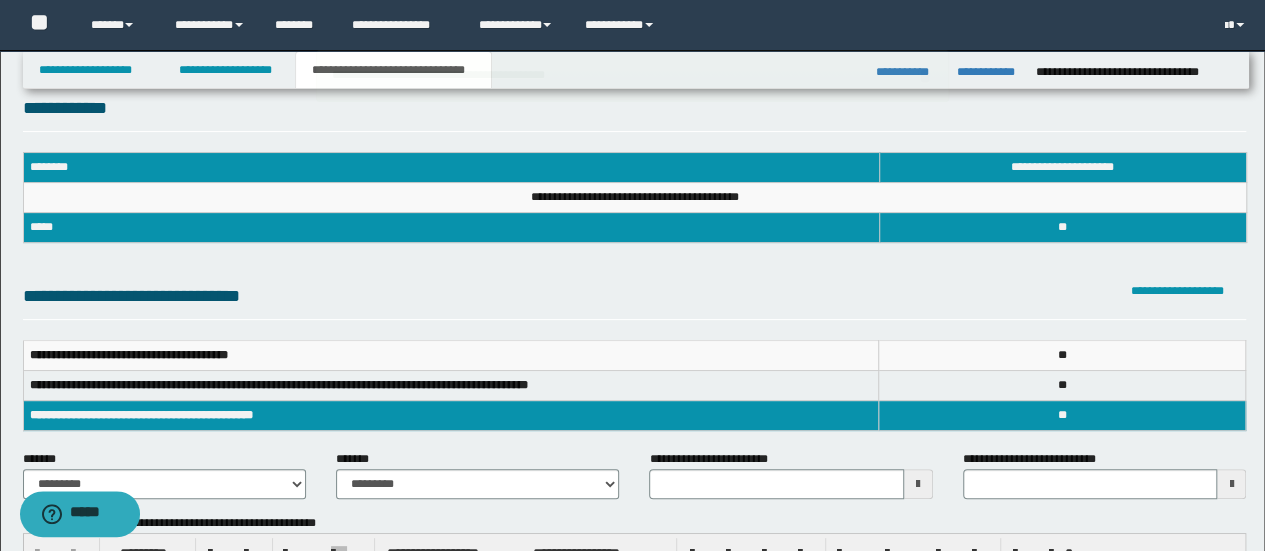 scroll, scrollTop: 400, scrollLeft: 0, axis: vertical 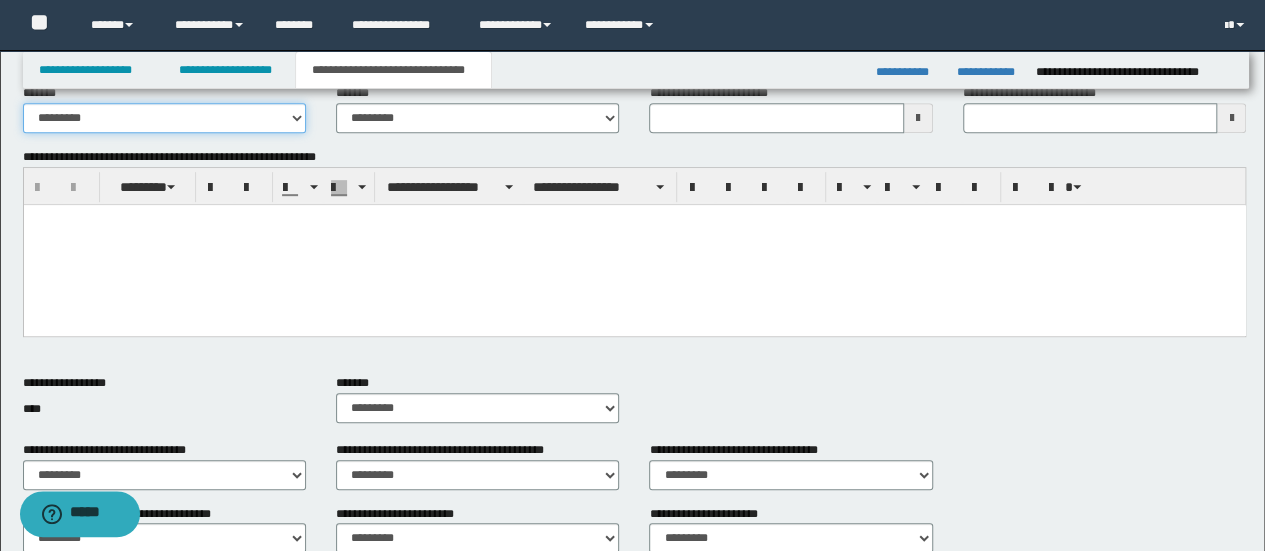 click on "**********" at bounding box center [164, 118] 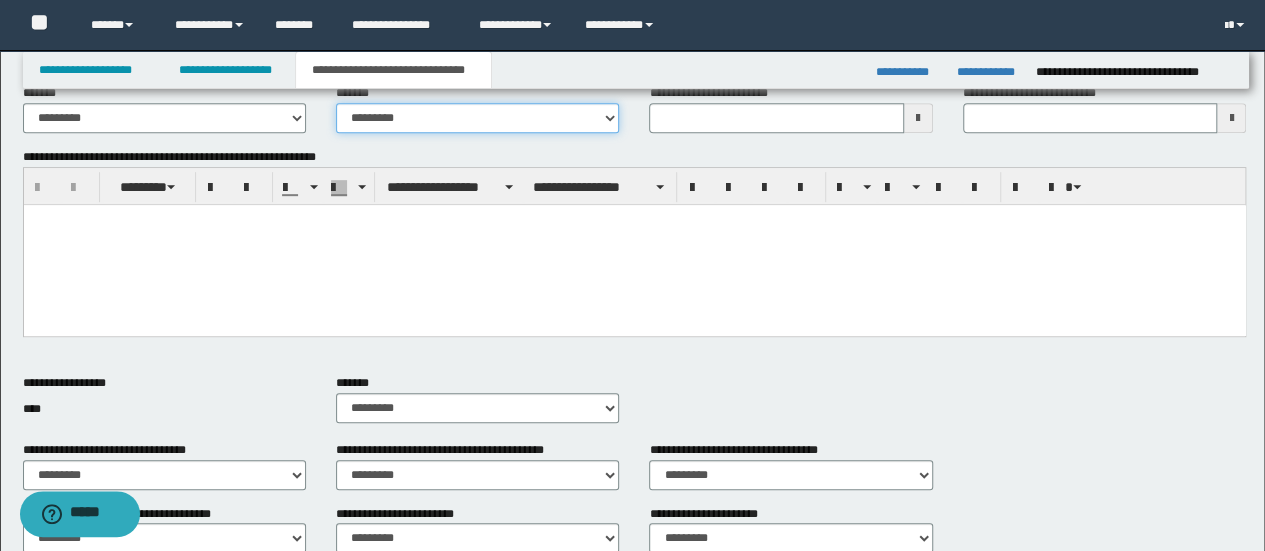 click on "**********" at bounding box center (477, 118) 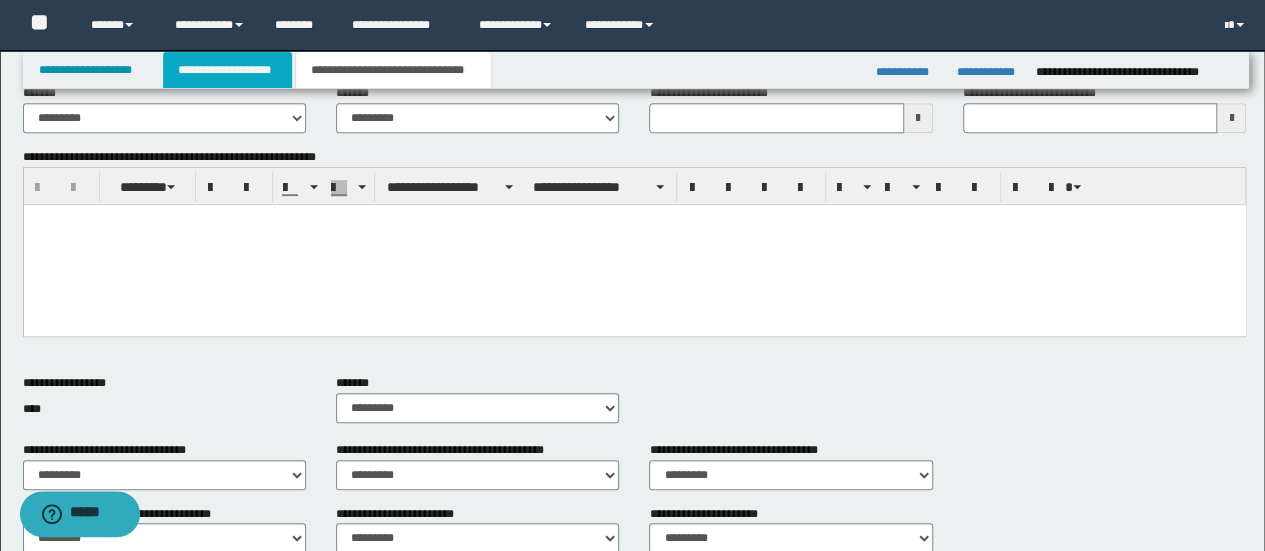 click on "**********" at bounding box center (227, 70) 